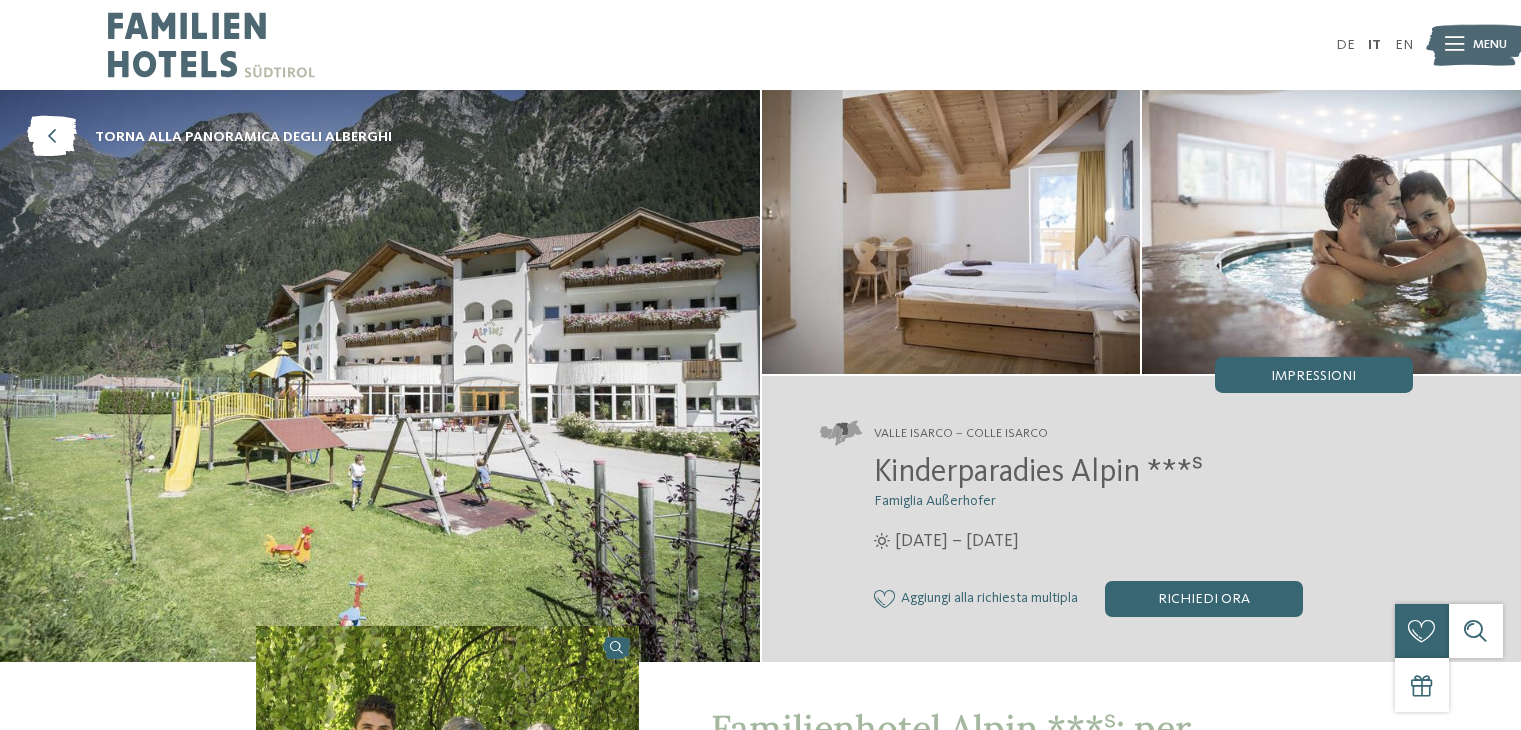 scroll, scrollTop: 0, scrollLeft: 0, axis: both 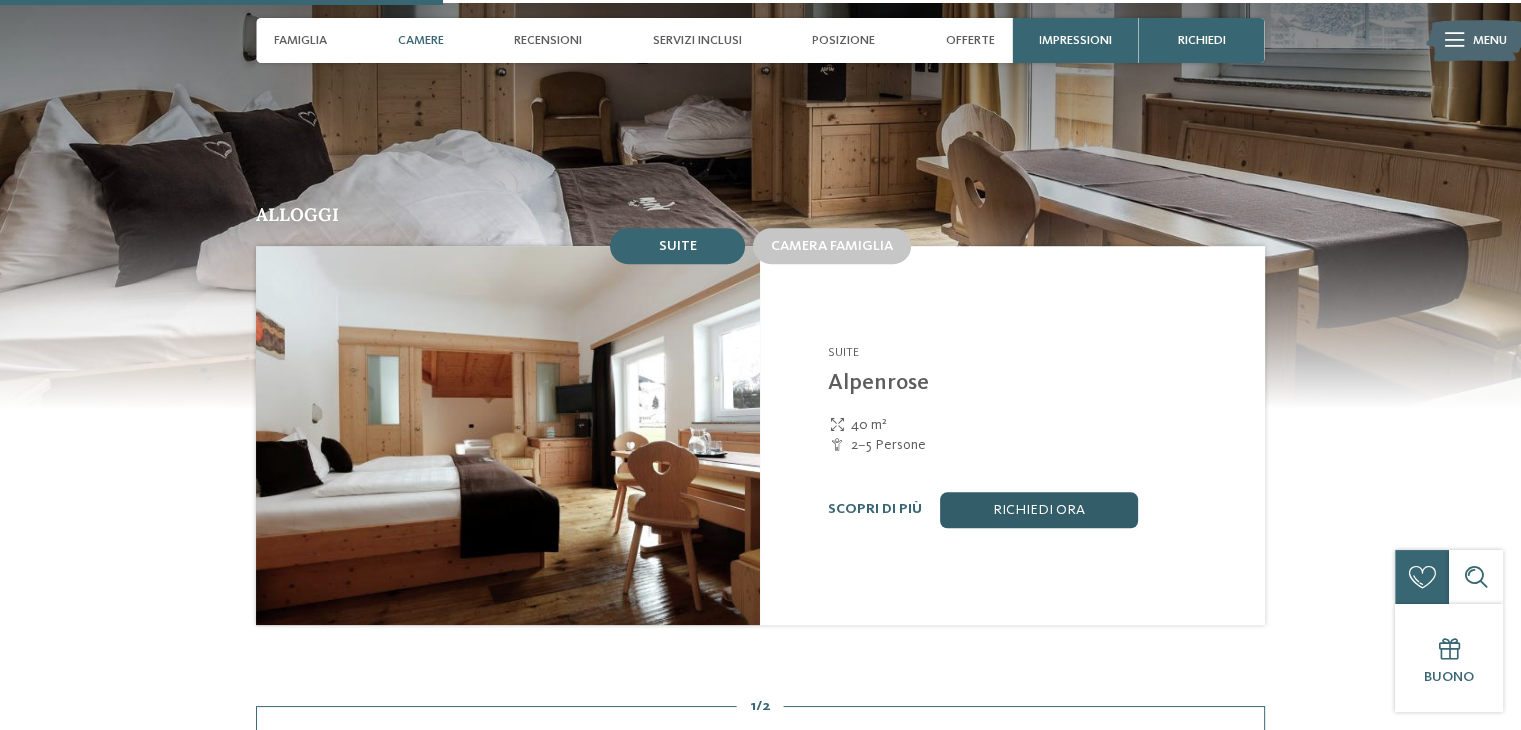 click on "Richiedi ora" at bounding box center [1039, 510] 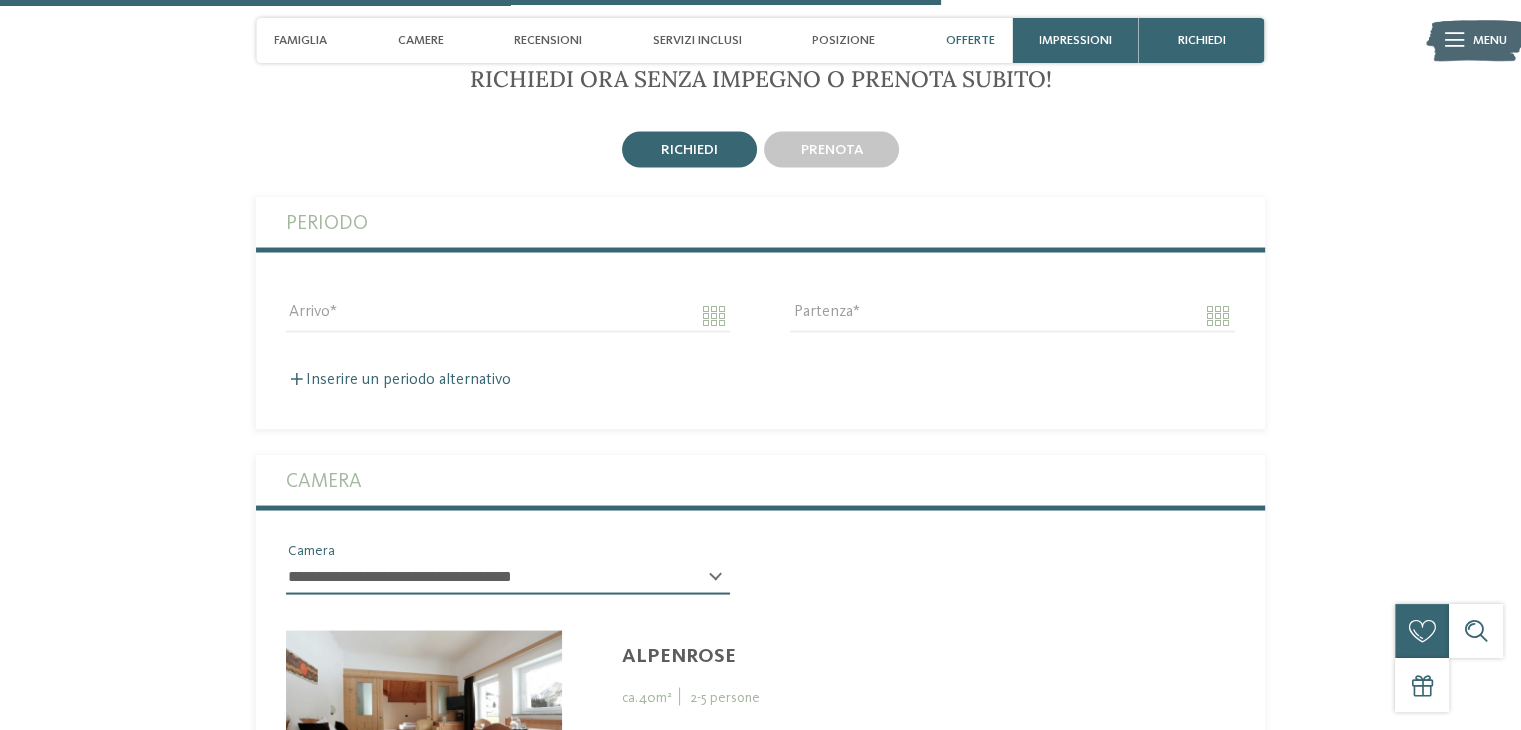scroll, scrollTop: 3715, scrollLeft: 0, axis: vertical 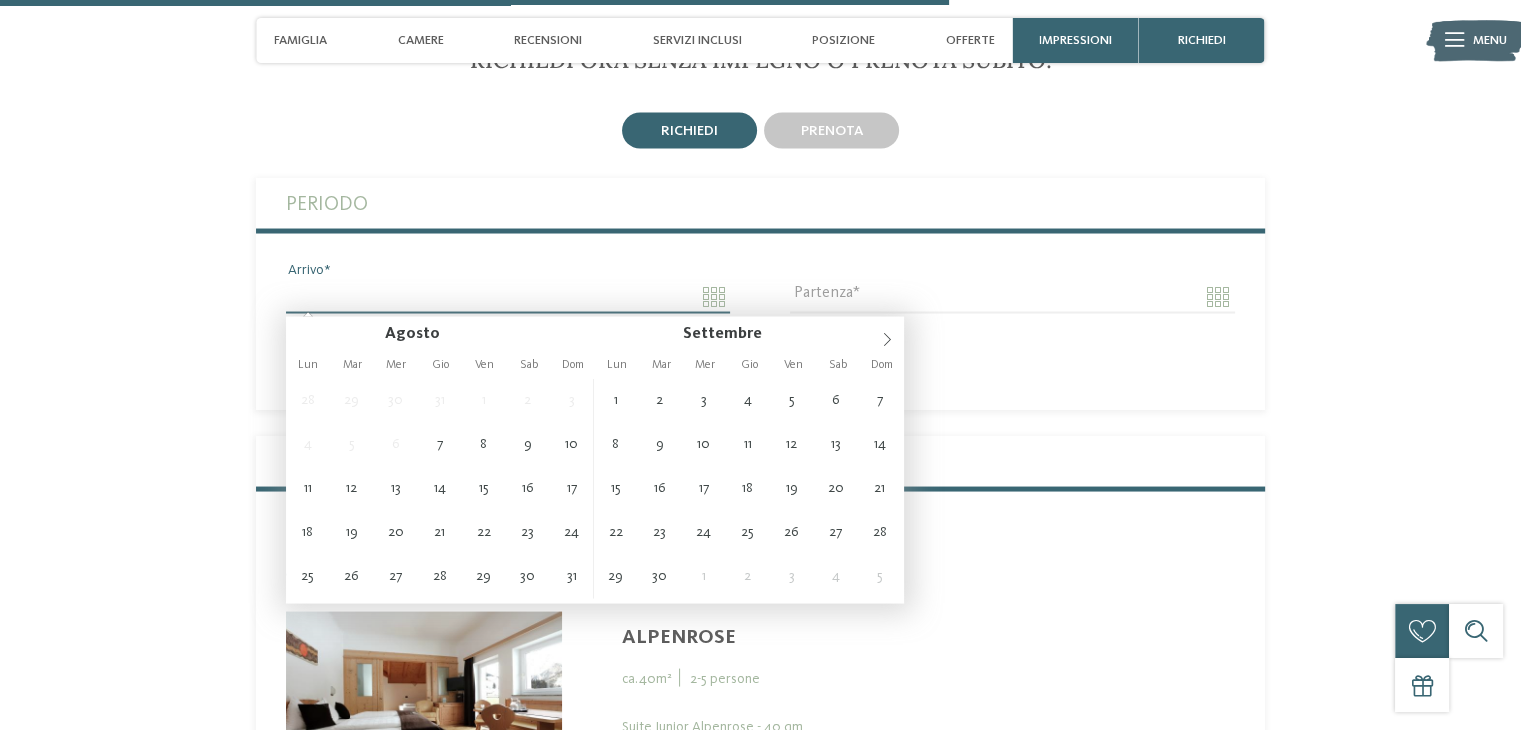 click on "Arrivo" at bounding box center [508, 296] 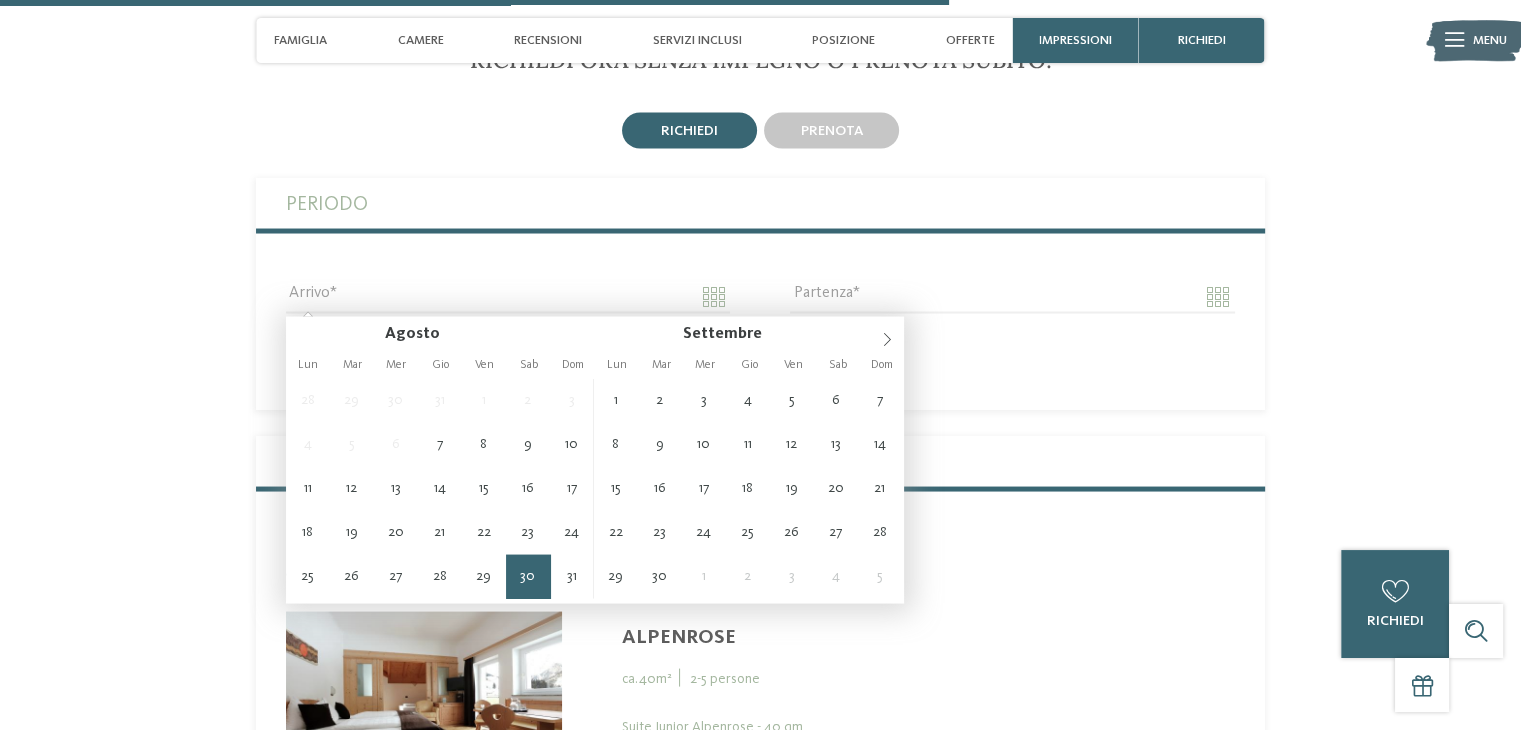 type on "**********" 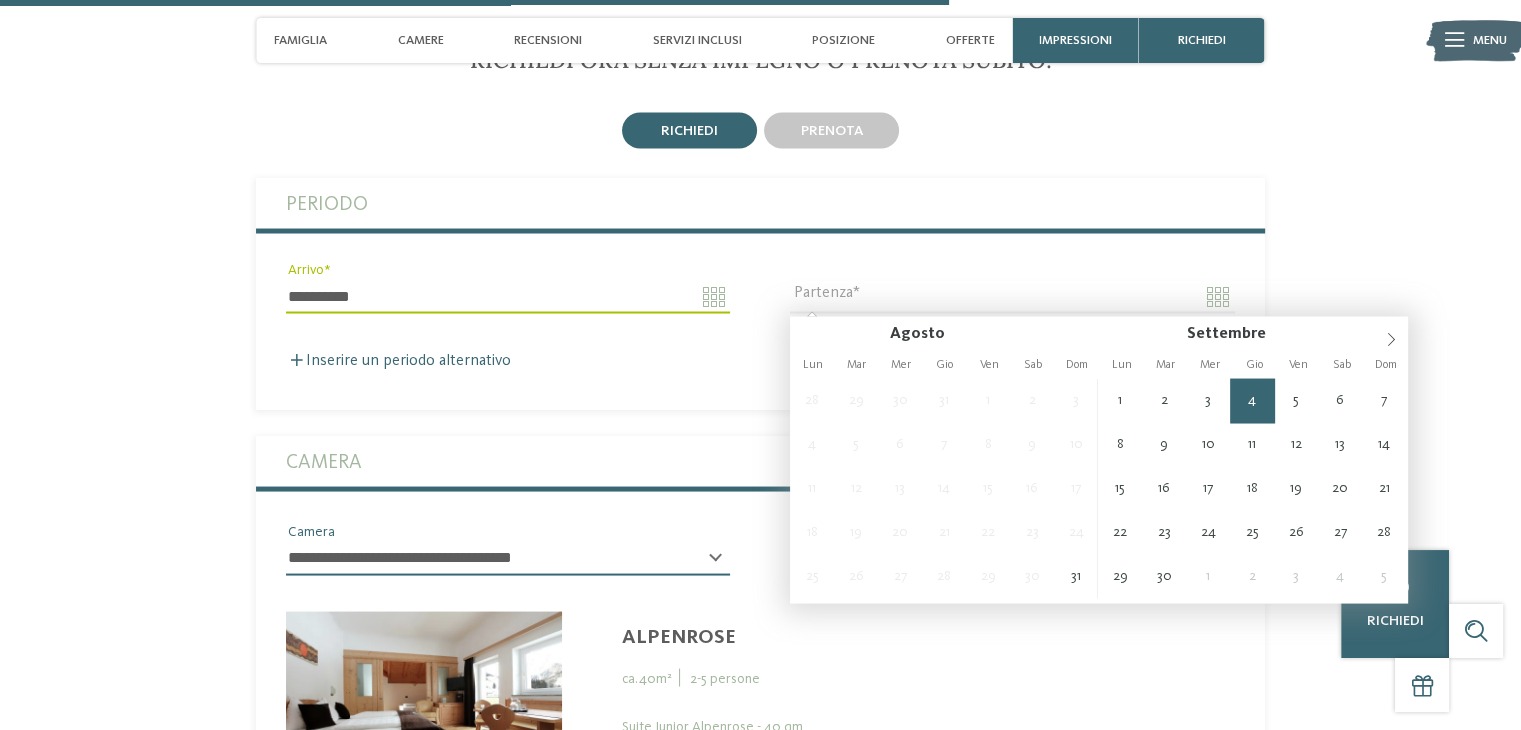 type on "**********" 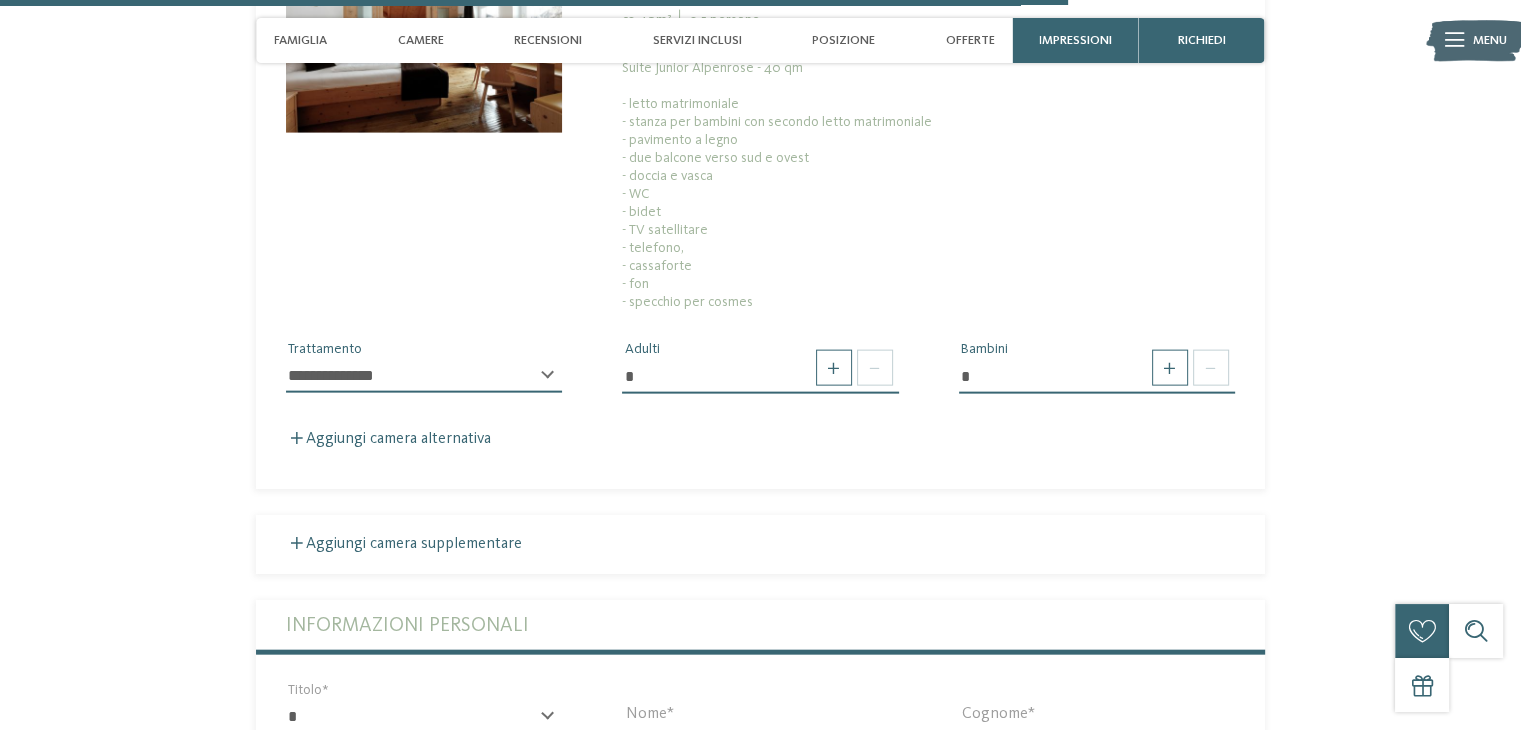 scroll, scrollTop: 4415, scrollLeft: 0, axis: vertical 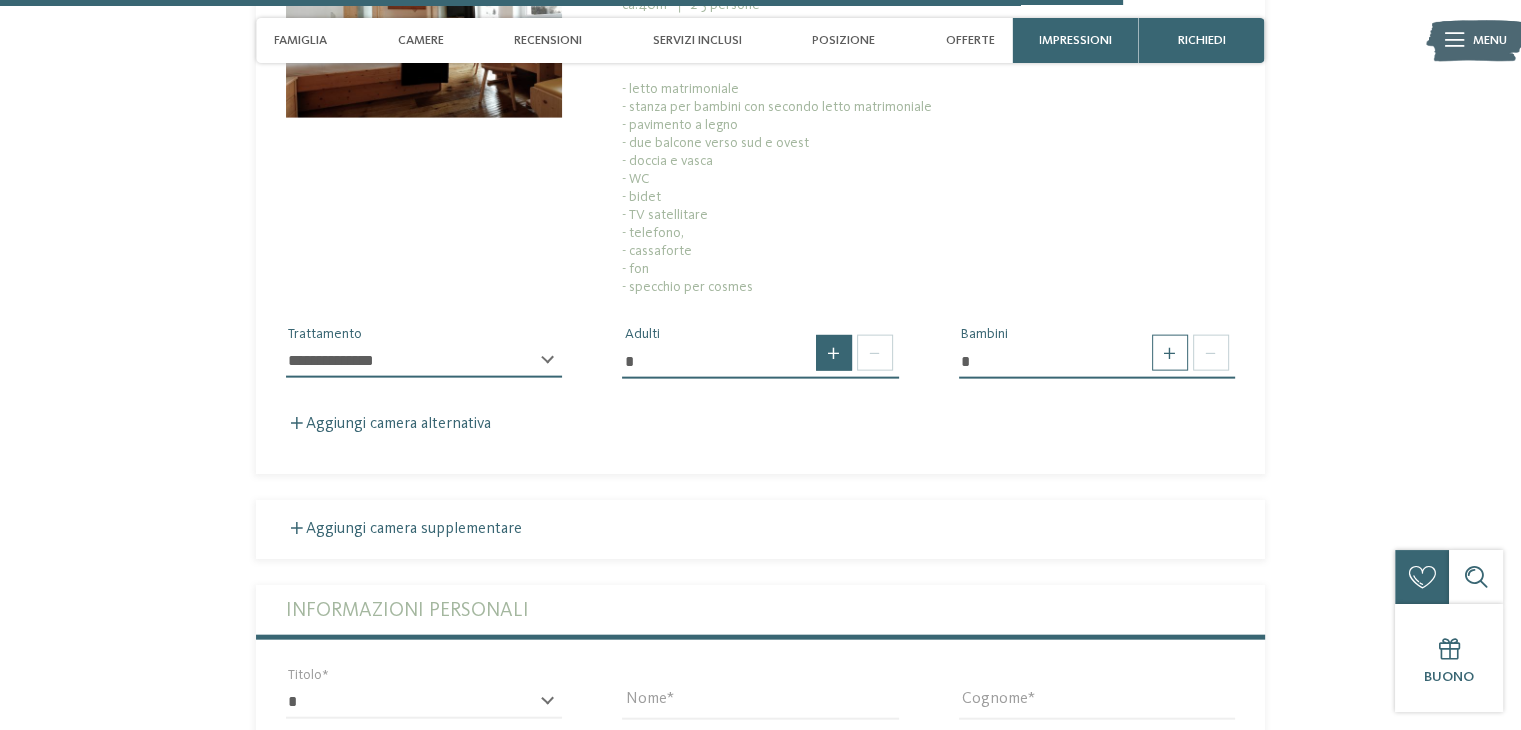 click at bounding box center [834, 353] 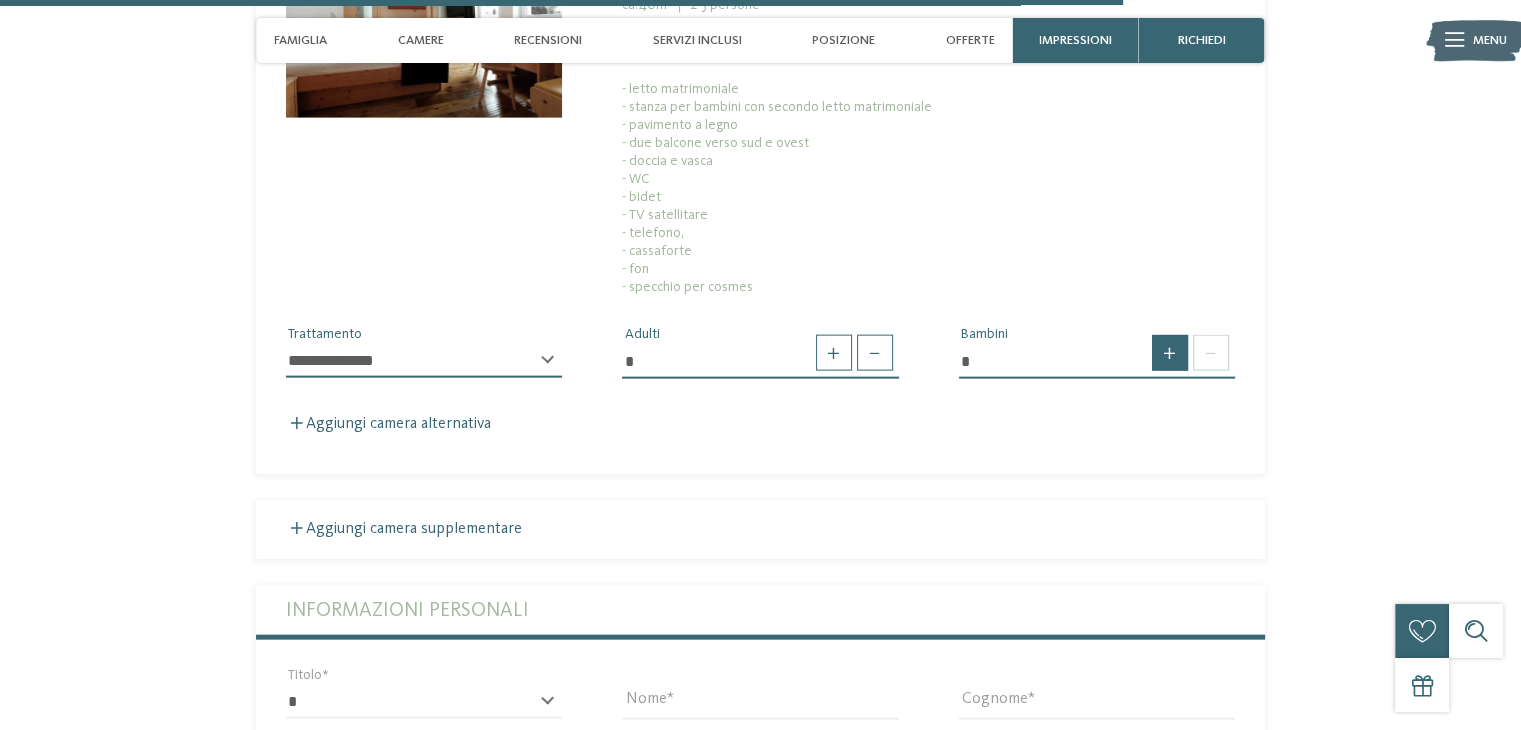 click at bounding box center (1170, 353) 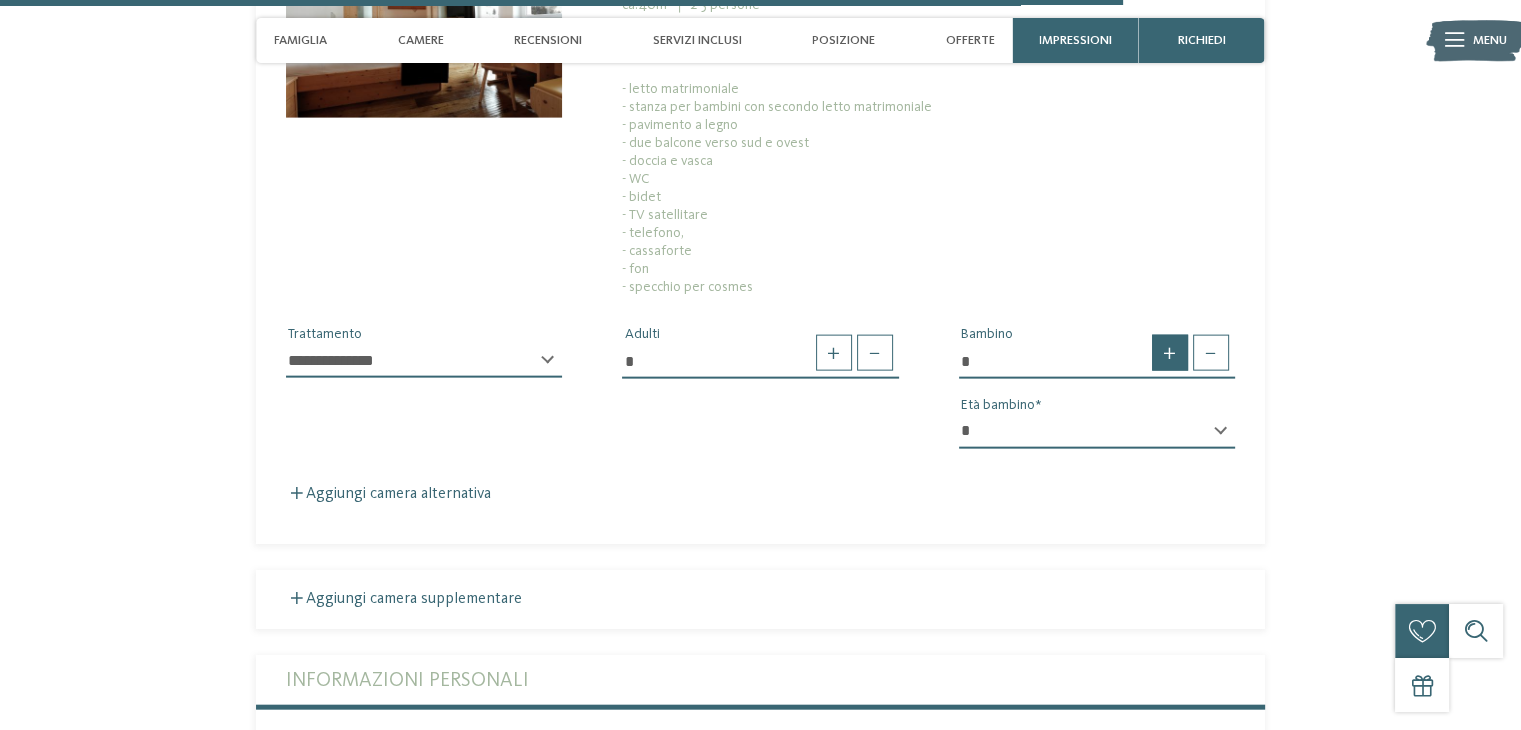 click at bounding box center [1170, 353] 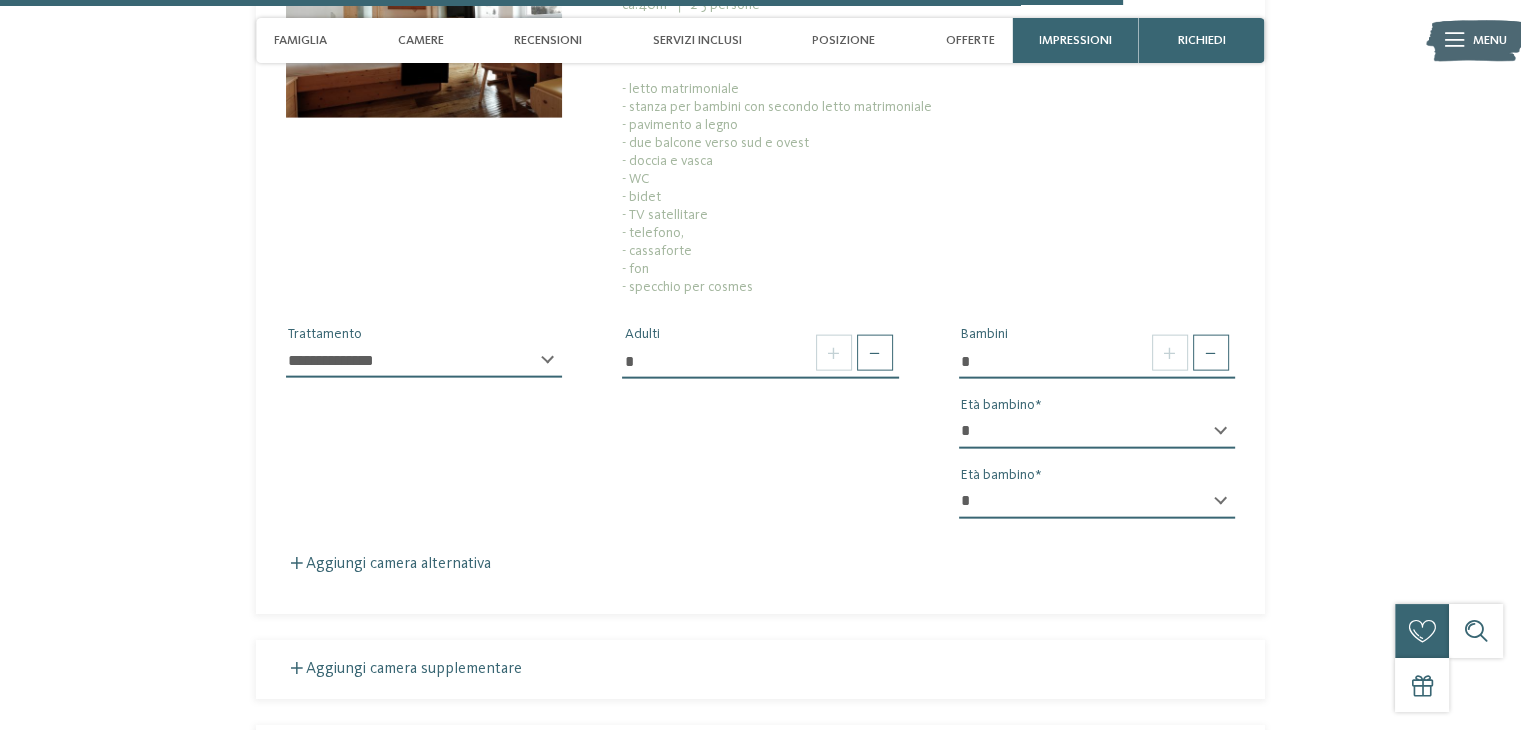 click on "* * * * * * * * * * * ** ** ** ** ** ** ** **" at bounding box center [1097, 432] 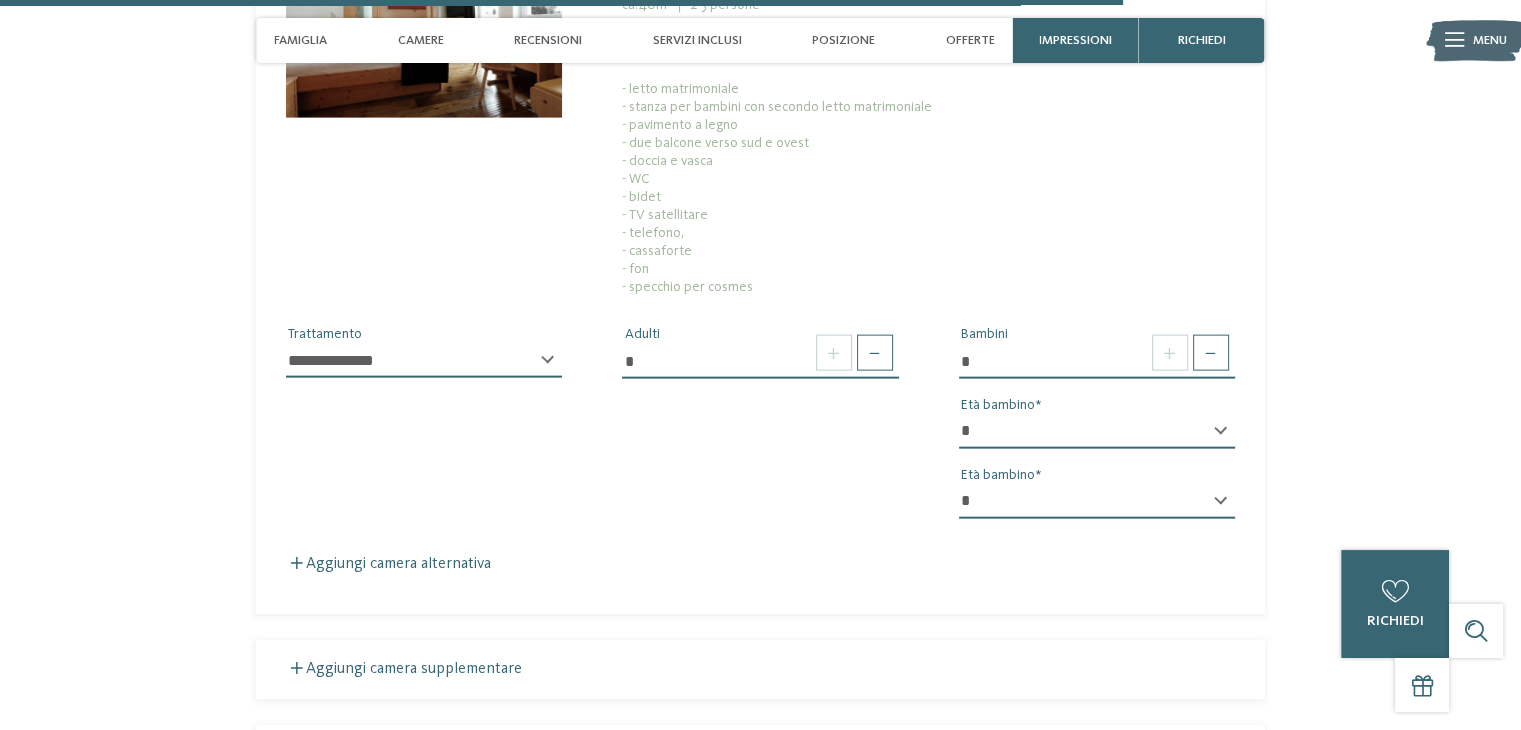 select on "**" 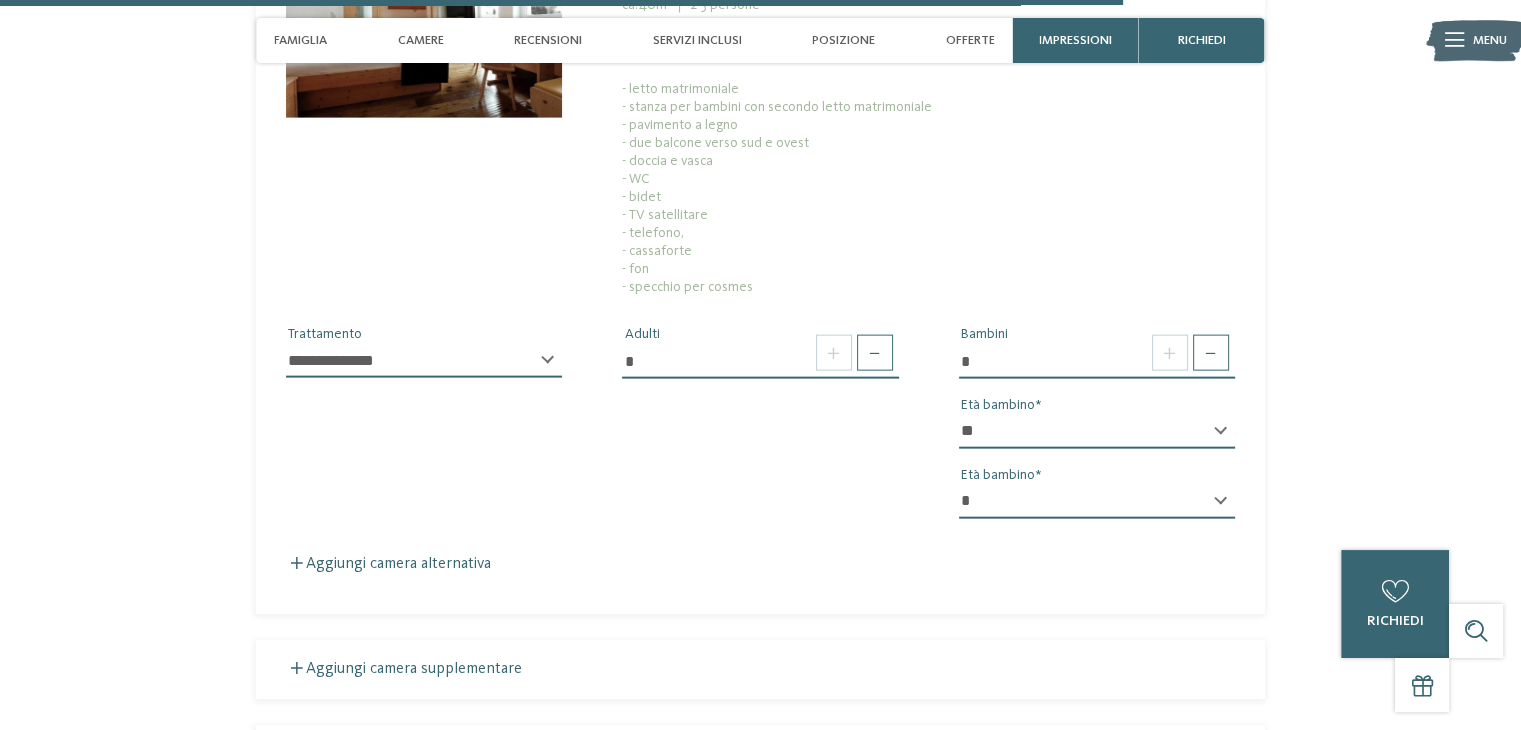 click on "* * * * * * * * * * * ** ** ** ** ** ** ** **" at bounding box center (1097, 432) 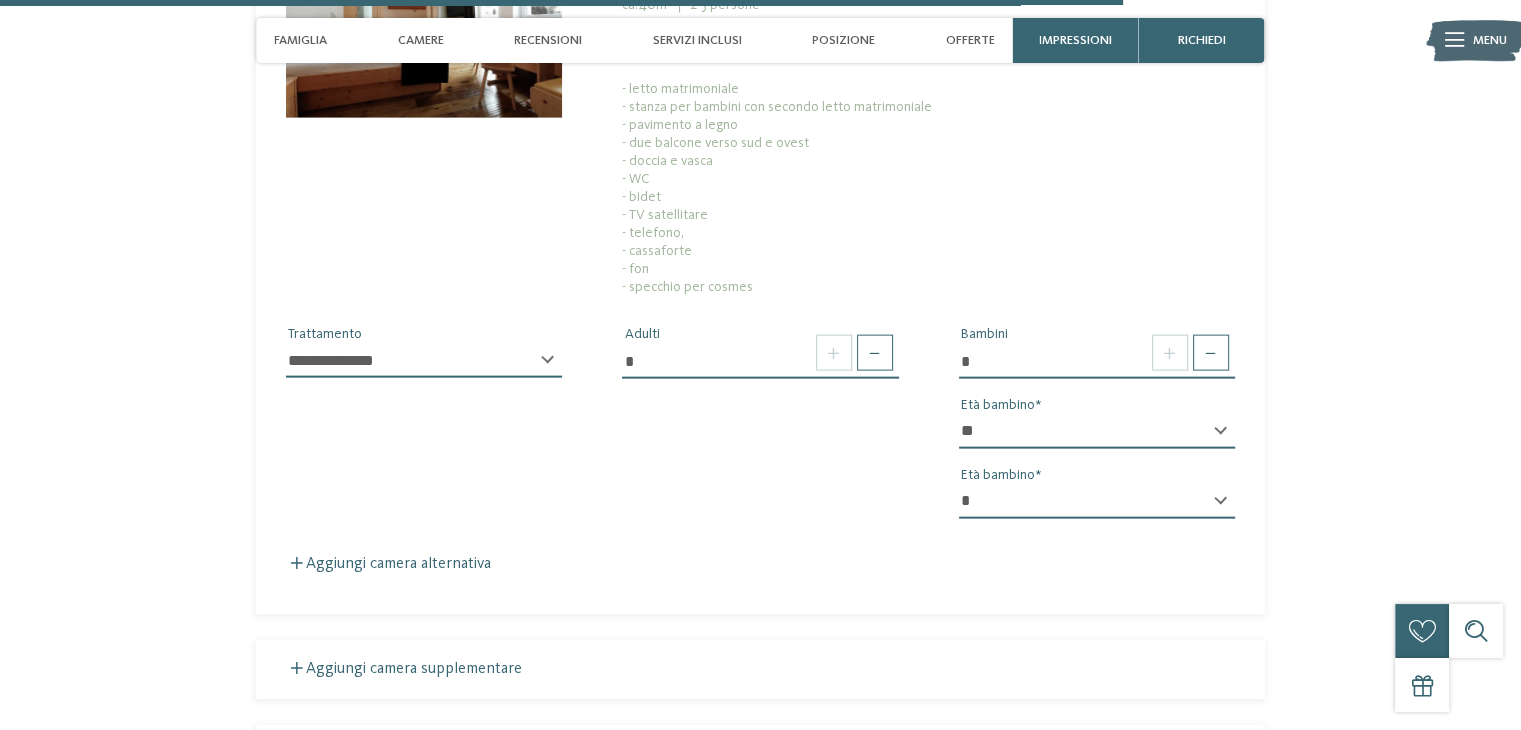 select on "**" 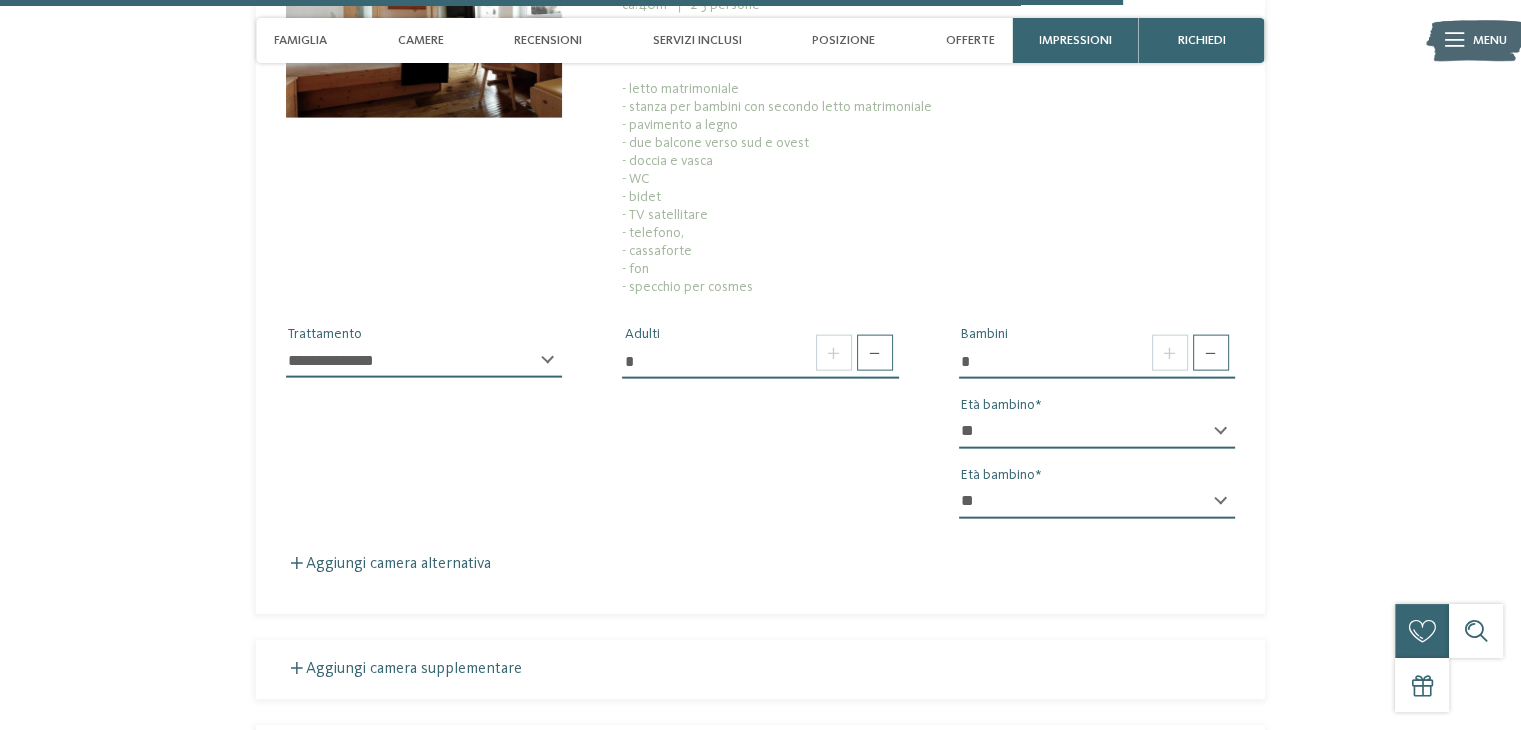 click on "* * * * * * * * * * * ** ** ** ** ** ** ** **" at bounding box center (1097, 502) 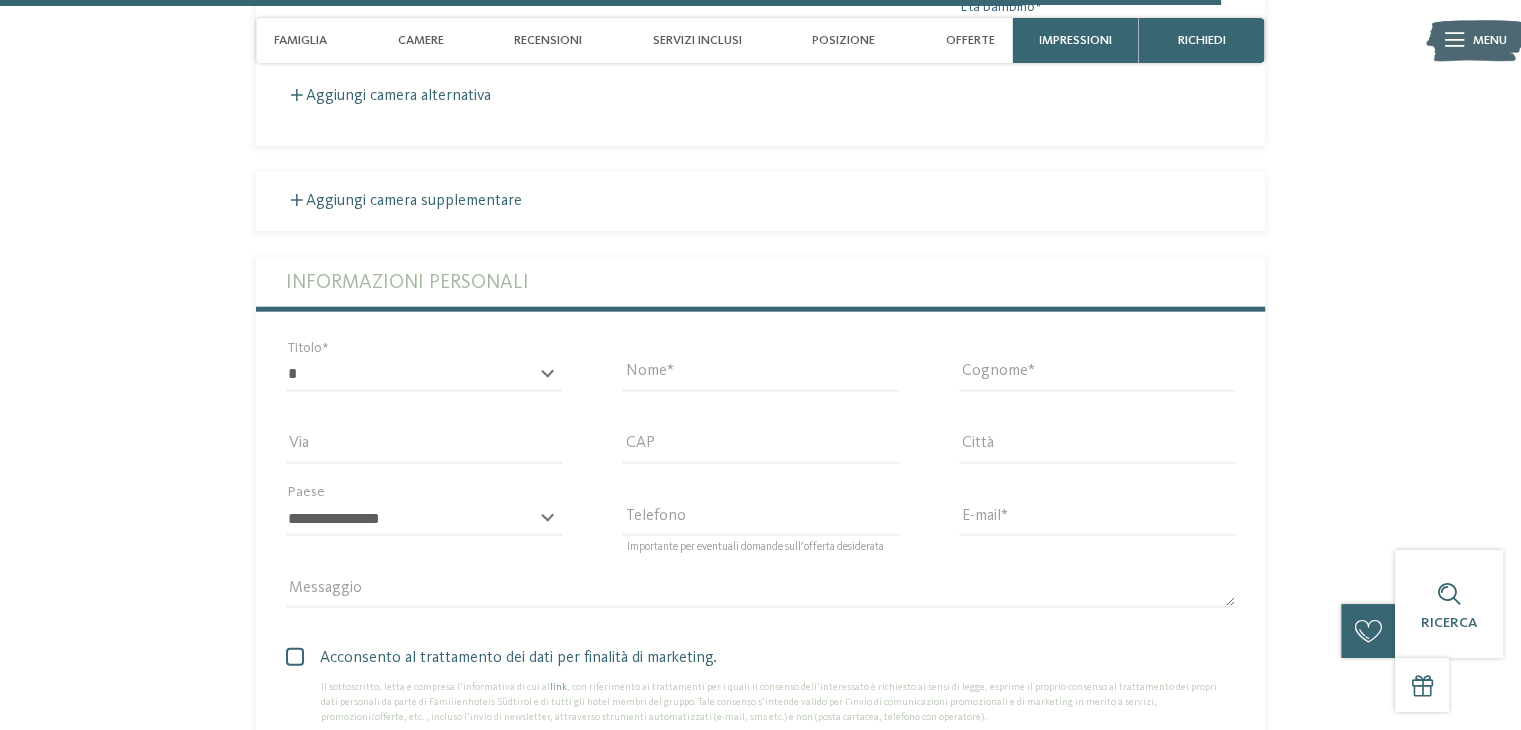 scroll, scrollTop: 4915, scrollLeft: 0, axis: vertical 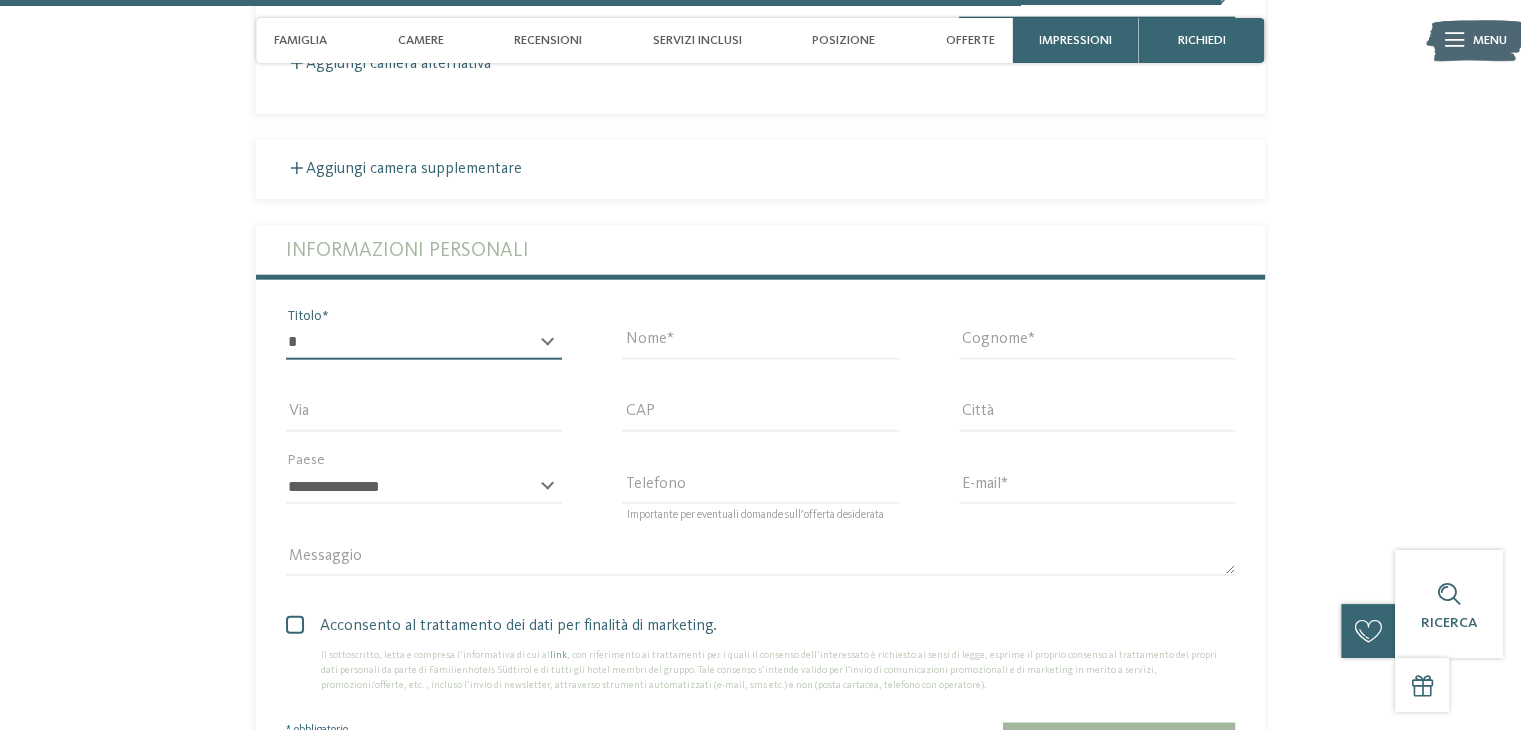 click on "* ****** ******* ******** ******" at bounding box center (424, 343) 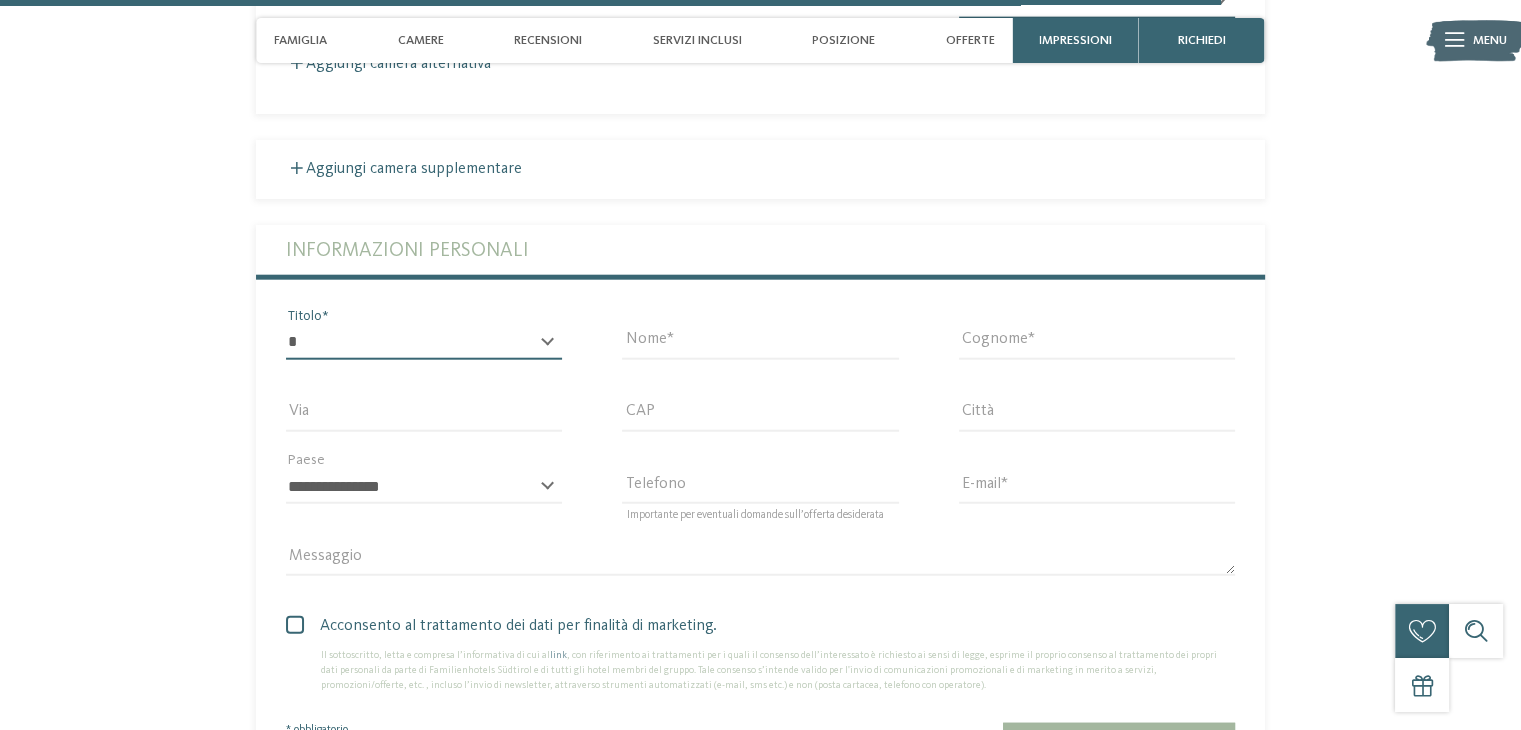 select on "*" 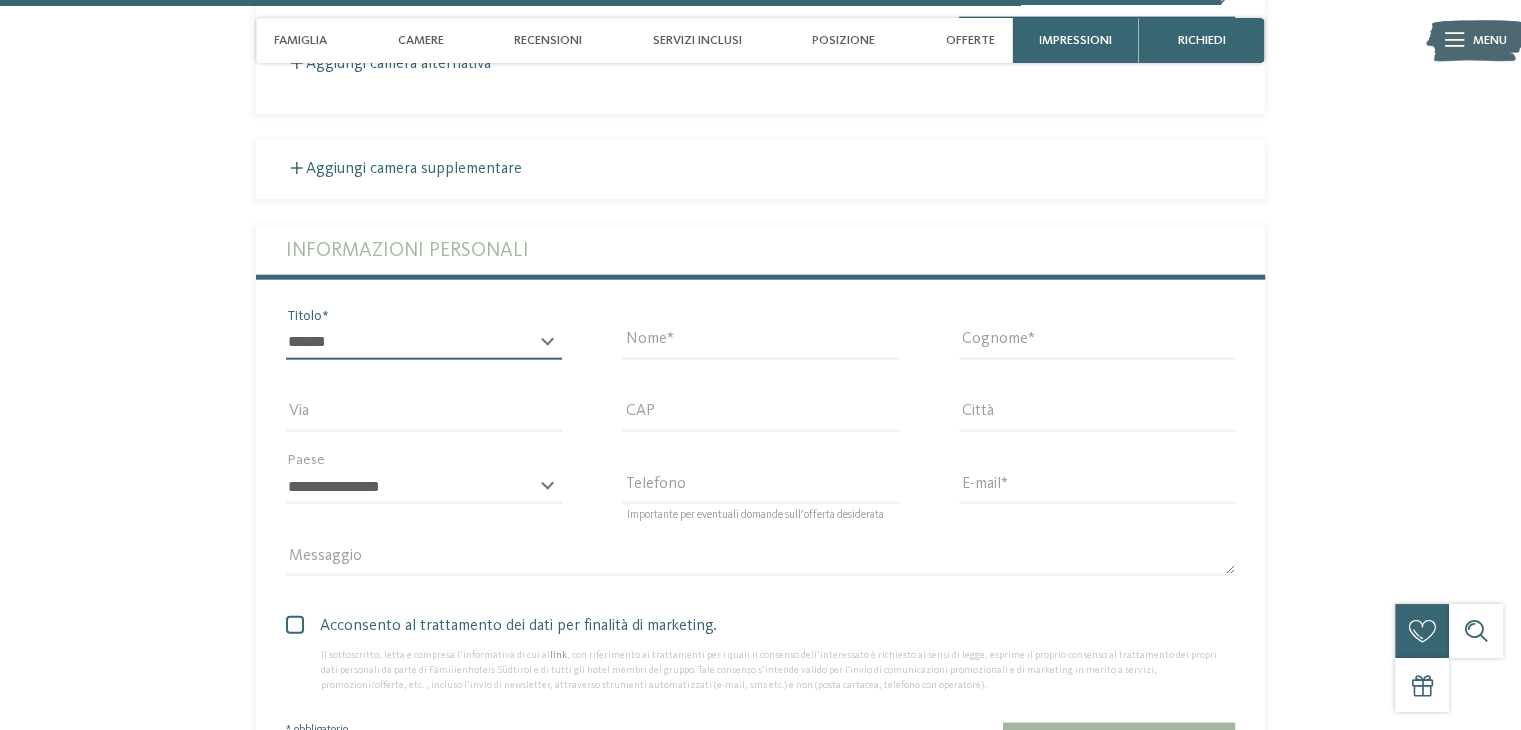 click on "* ****** ******* ******** ******" at bounding box center (424, 343) 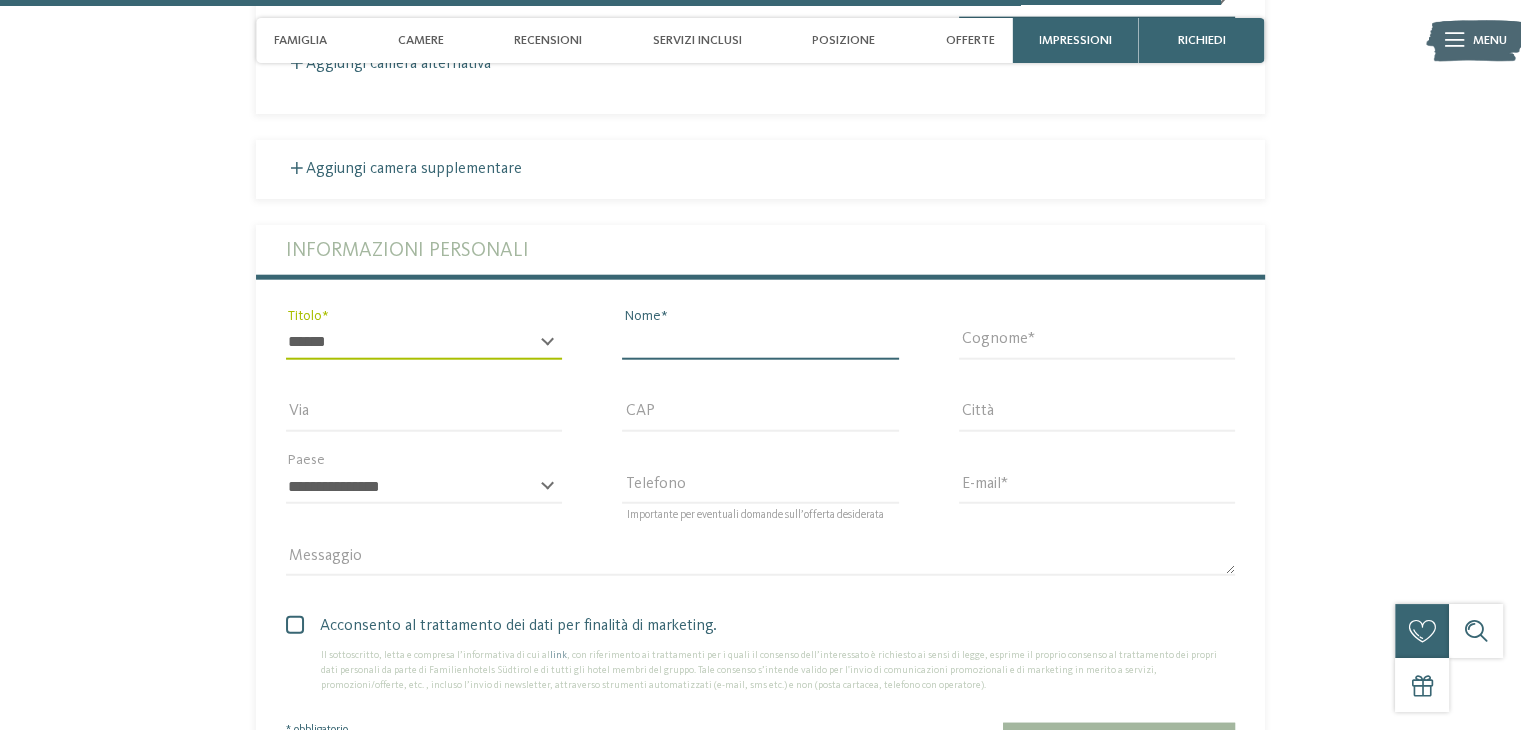 click on "Nome" at bounding box center [760, 343] 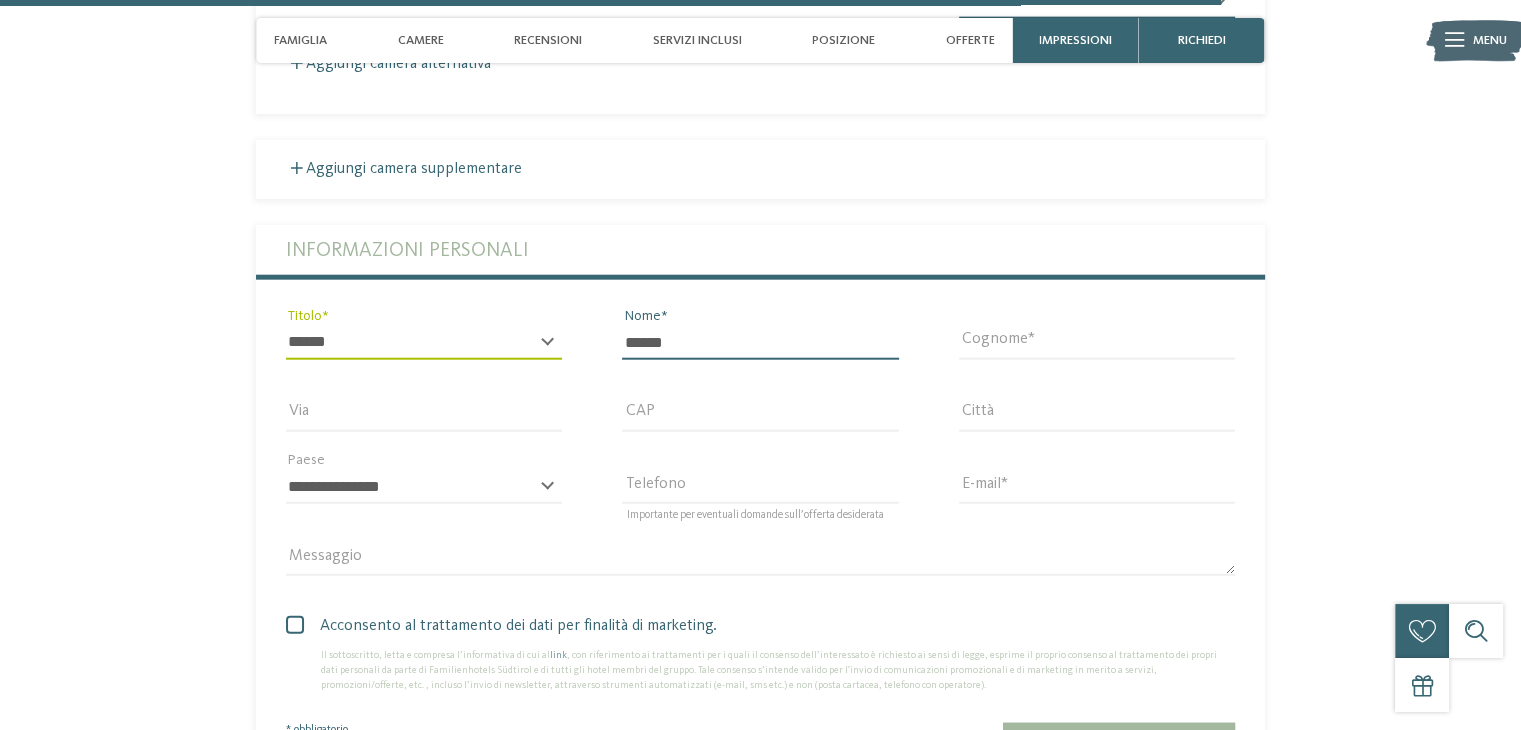 type on "*****" 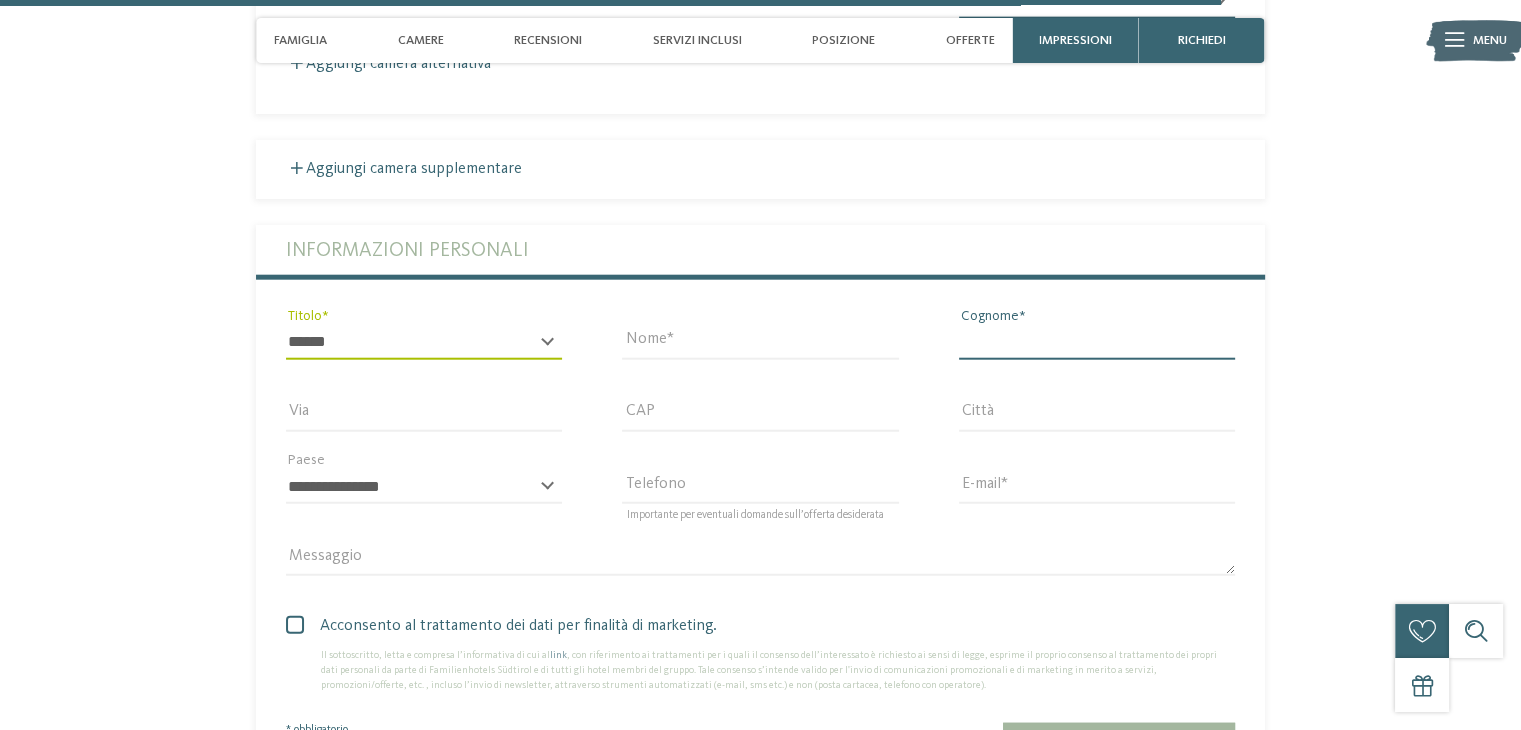 click on "Cognome" at bounding box center (1097, 343) 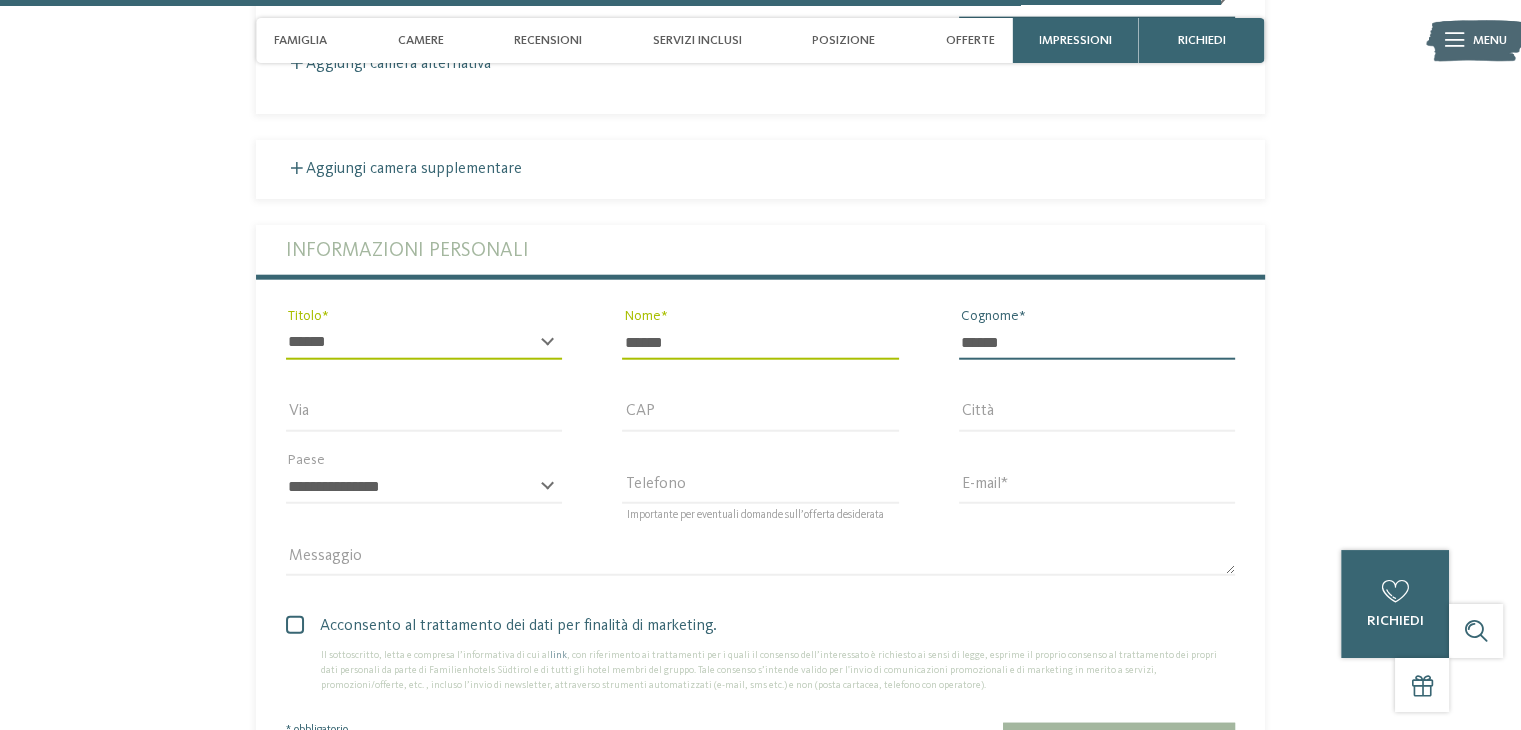 type on "******" 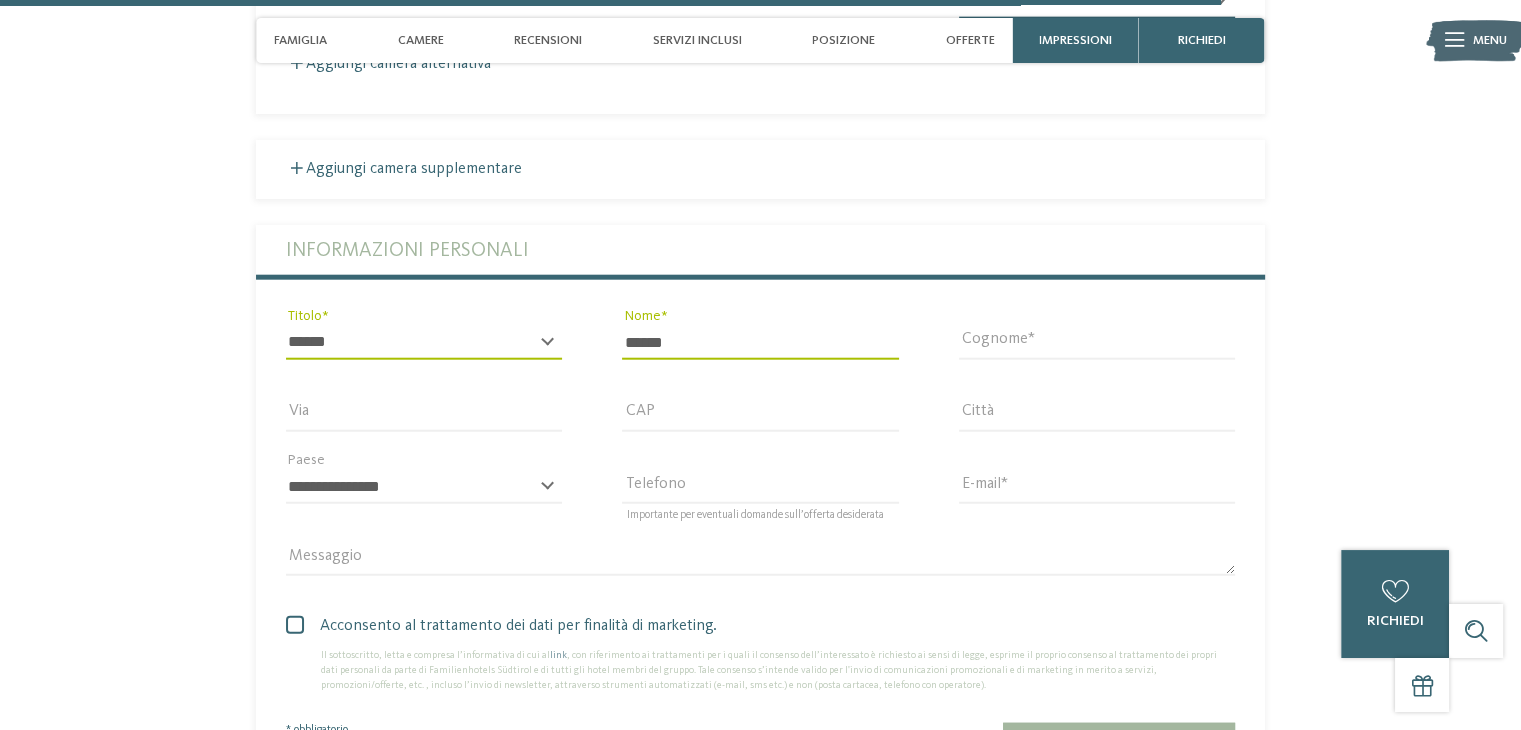 click on "Via" at bounding box center (424, 414) 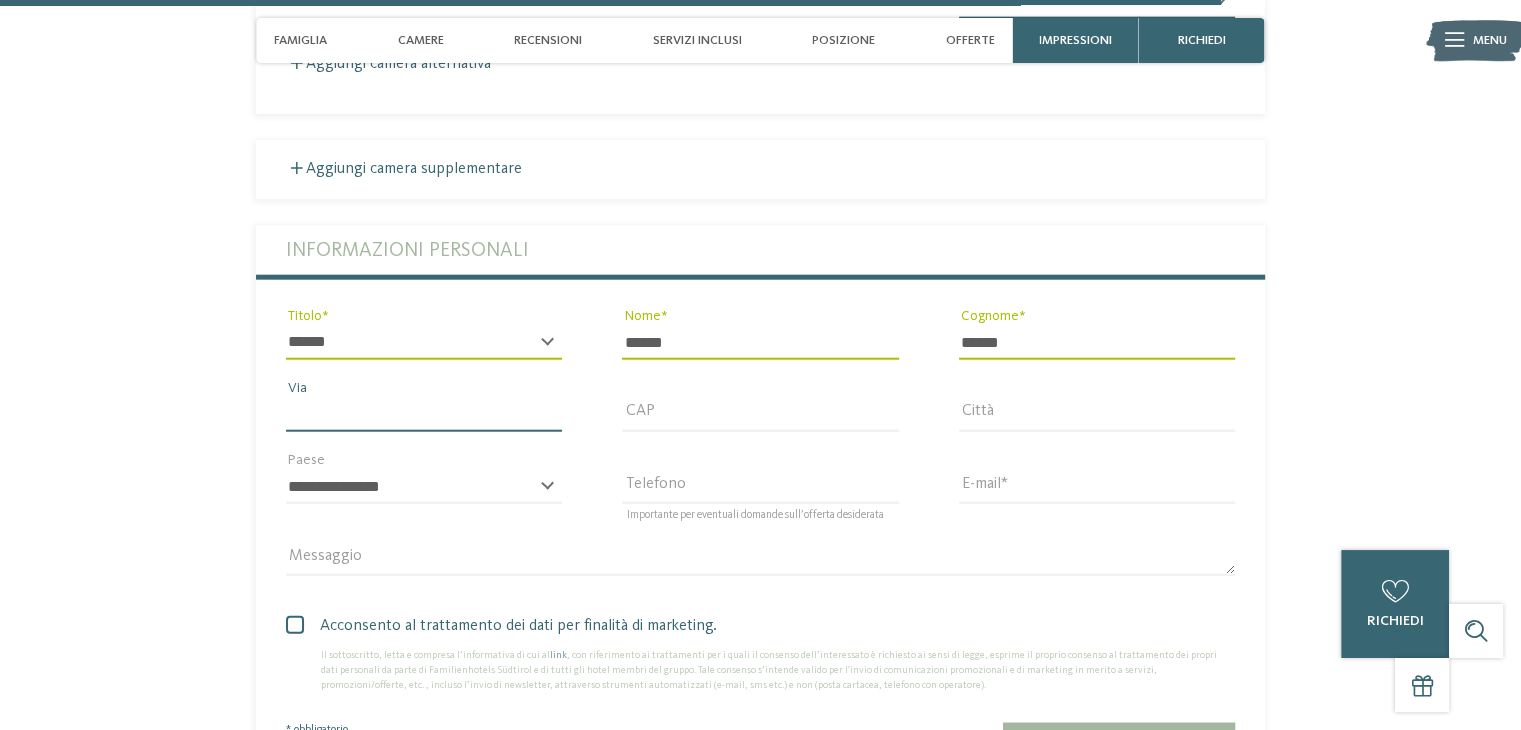 click on "Via" at bounding box center (424, 415) 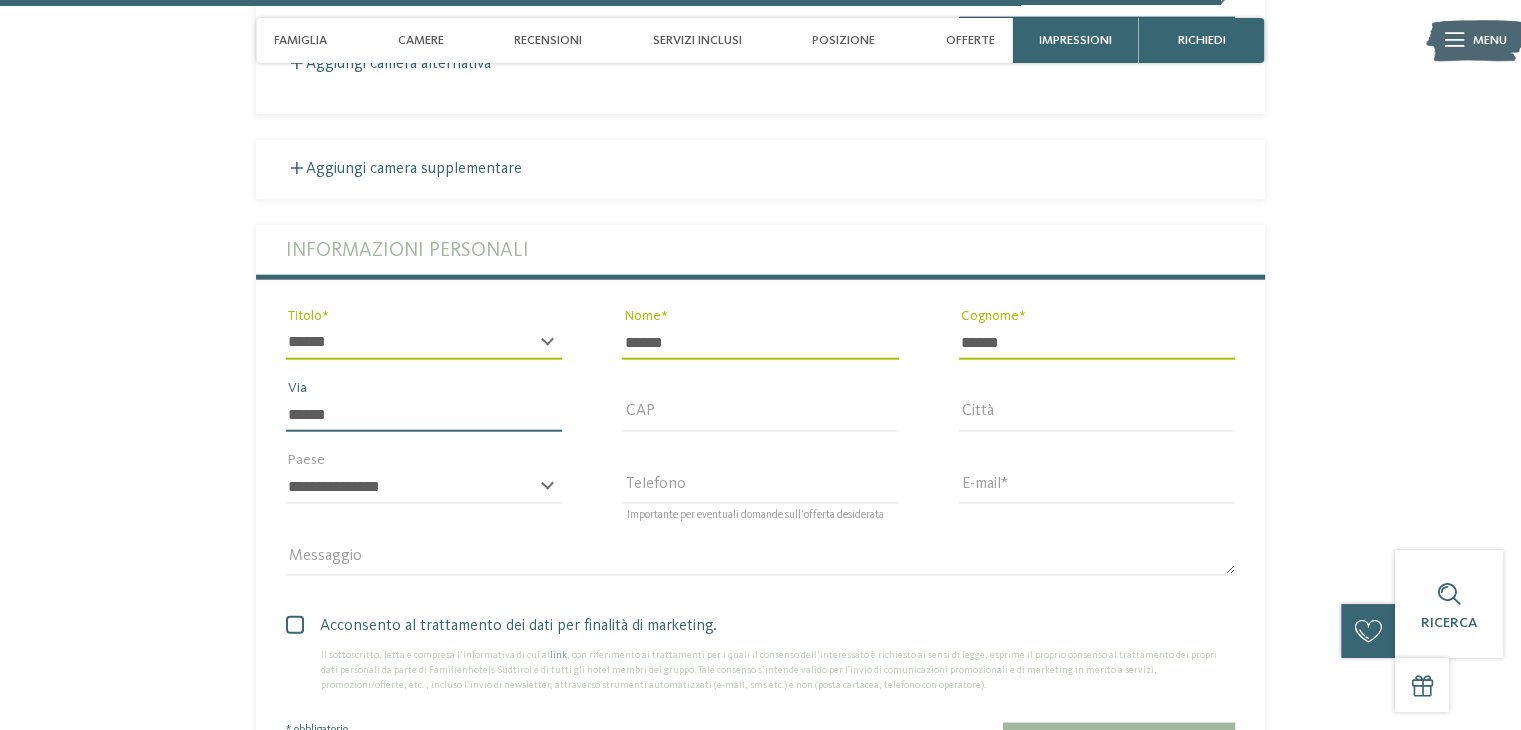 type on "******" 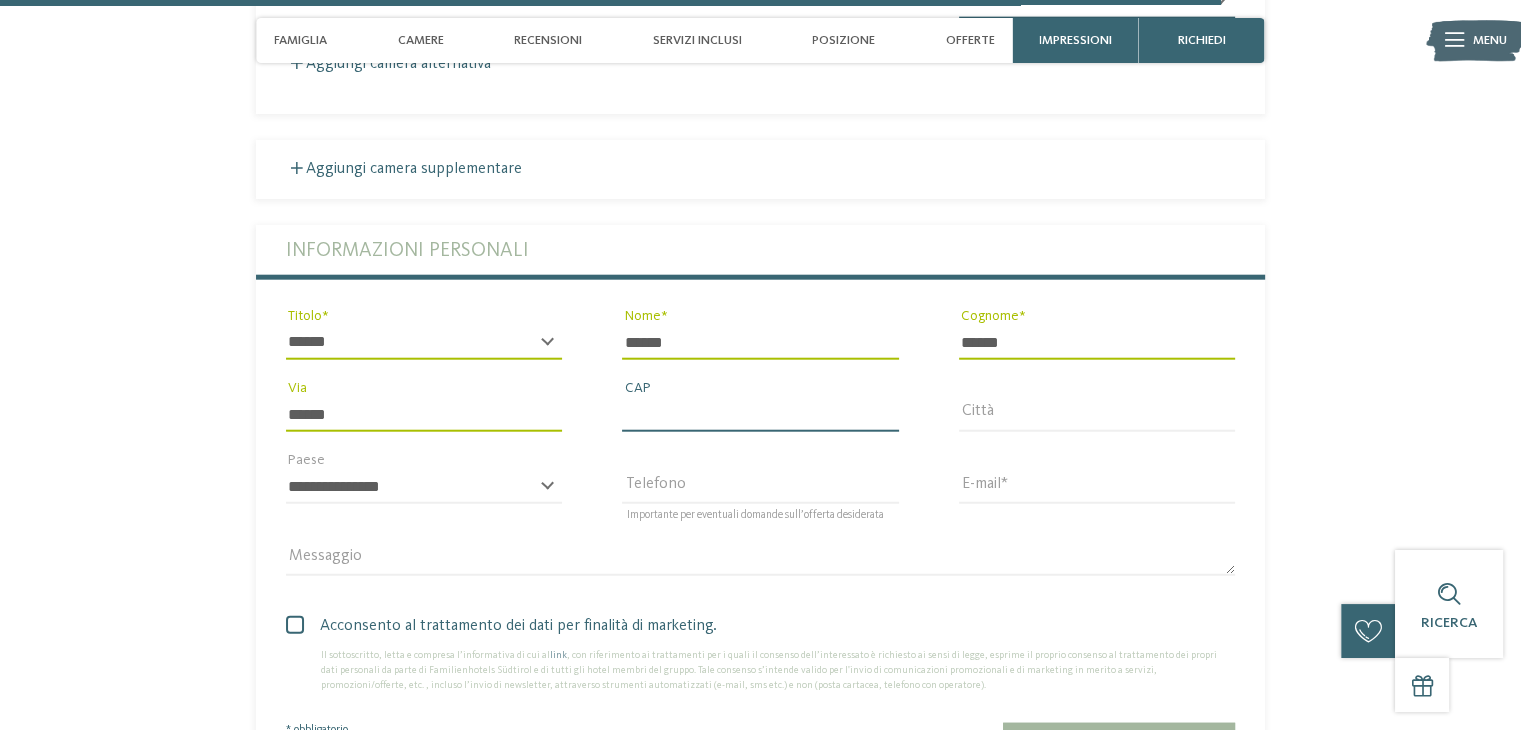 click on "CAP" at bounding box center (760, 415) 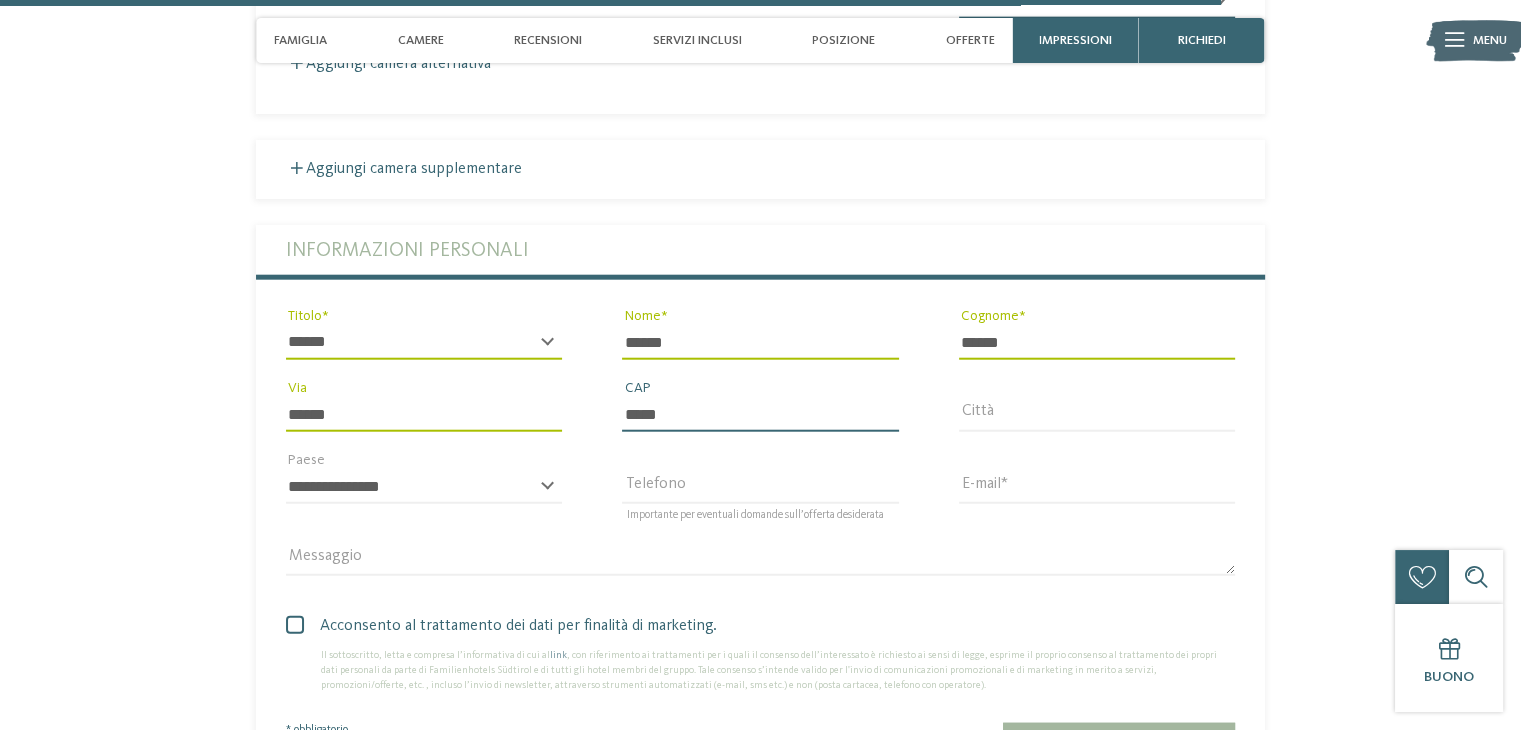 type on "*****" 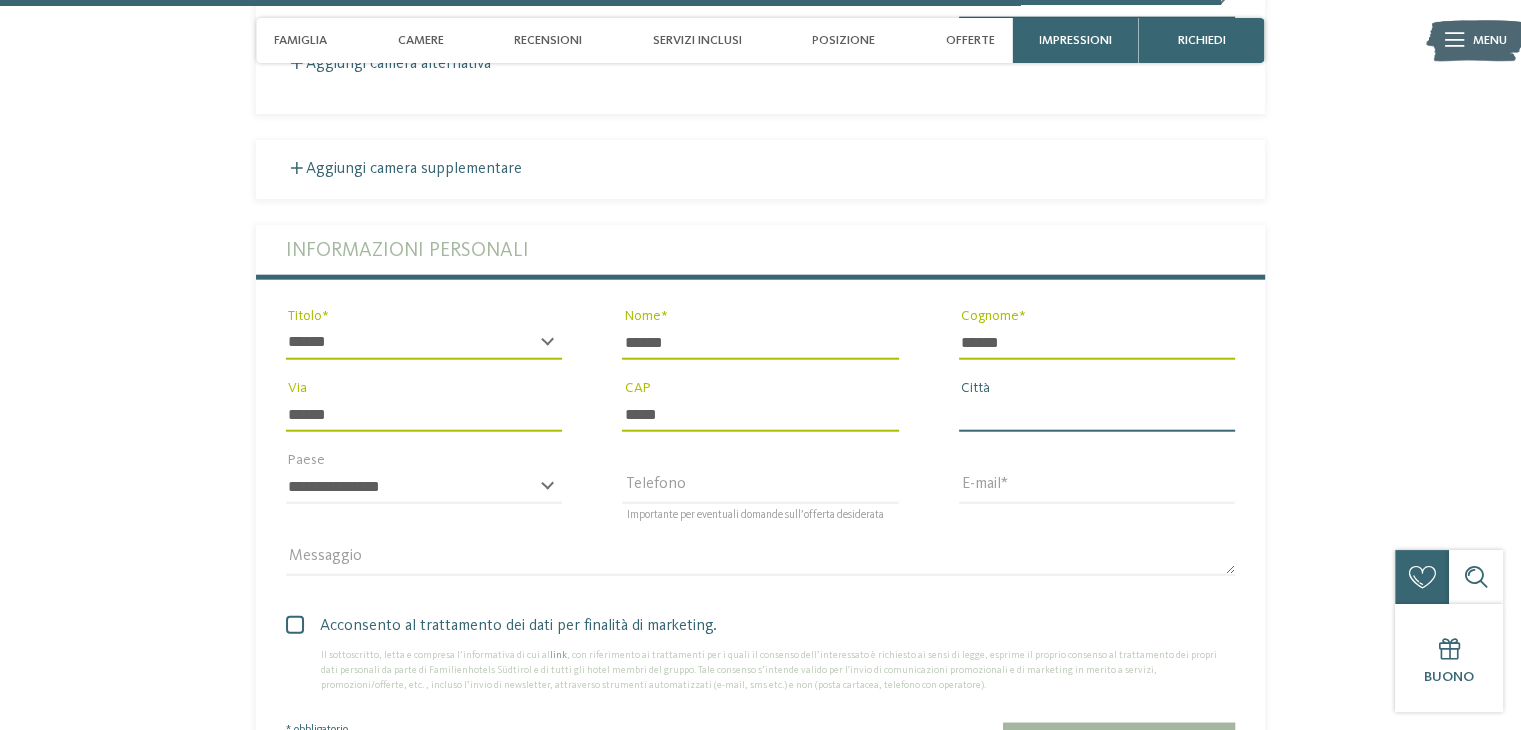click on "Città" at bounding box center (1097, 415) 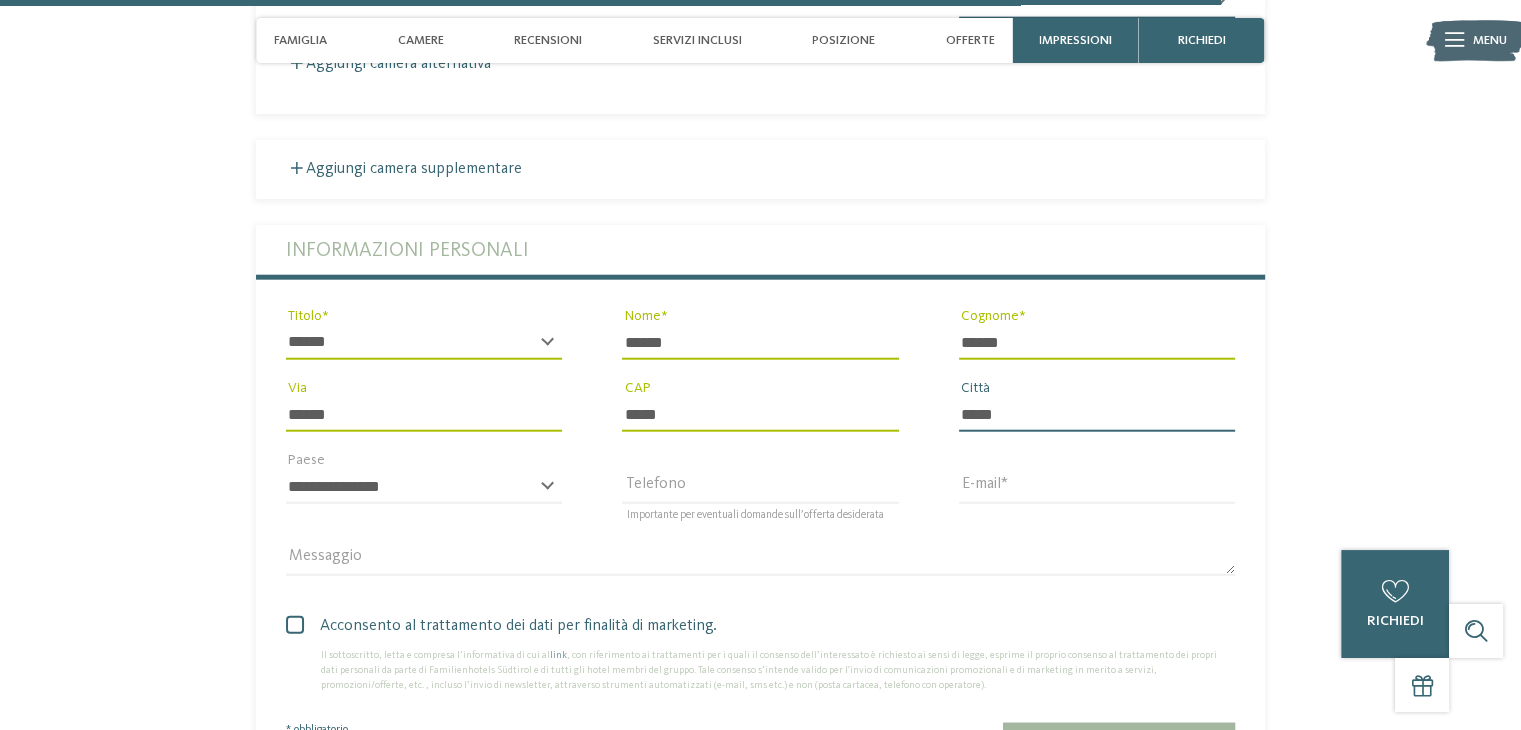 type on "*****" 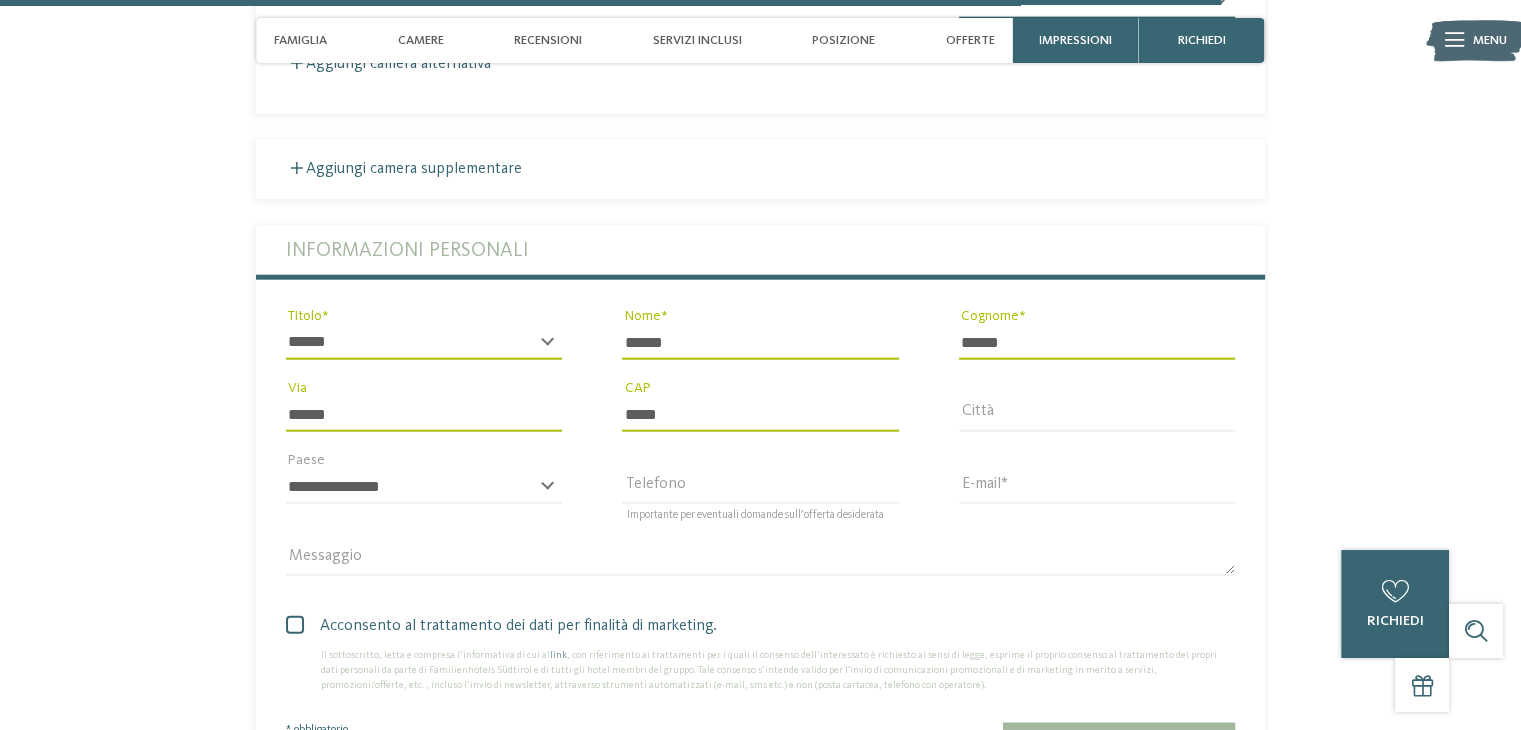 click on "**********" at bounding box center (424, 486) 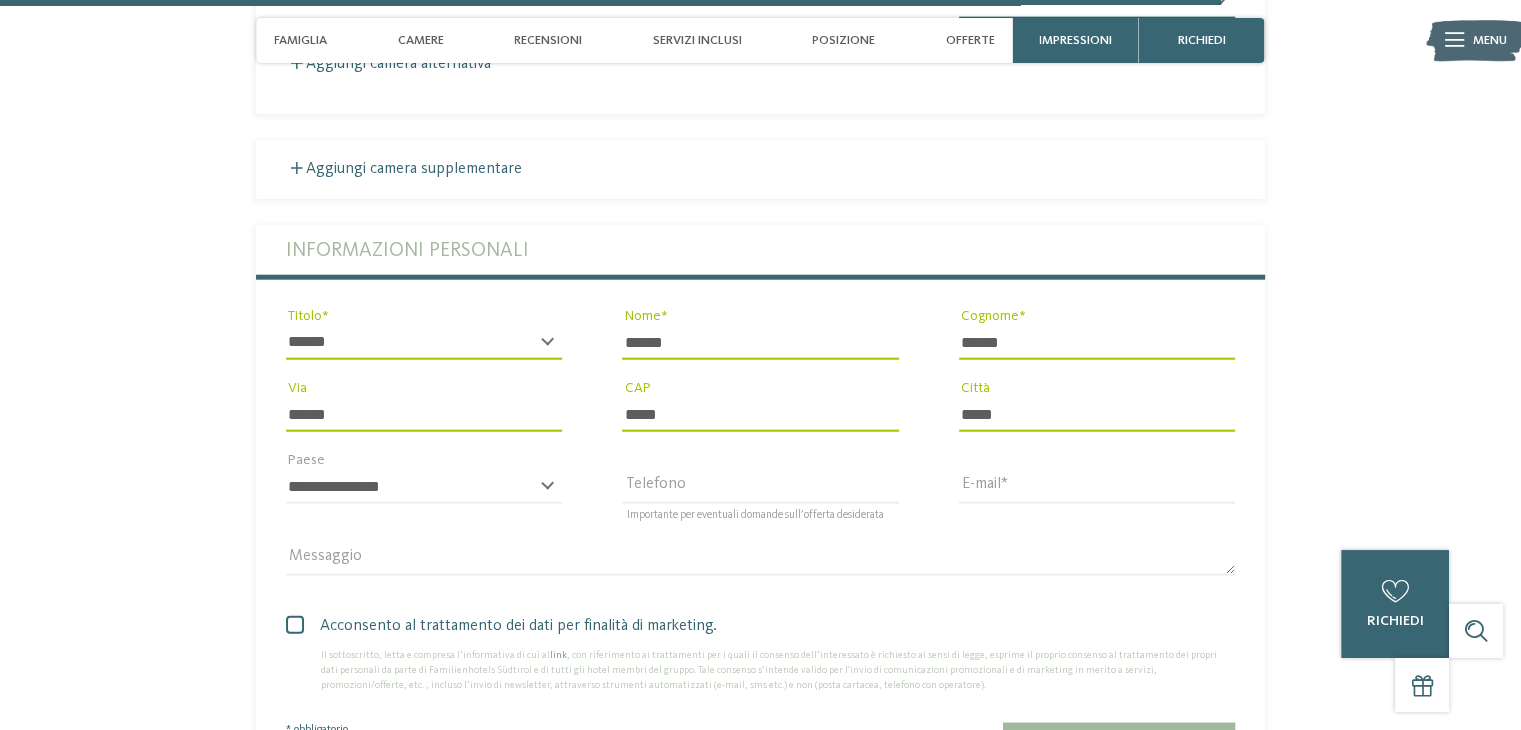 click on "**********" at bounding box center (424, 496) 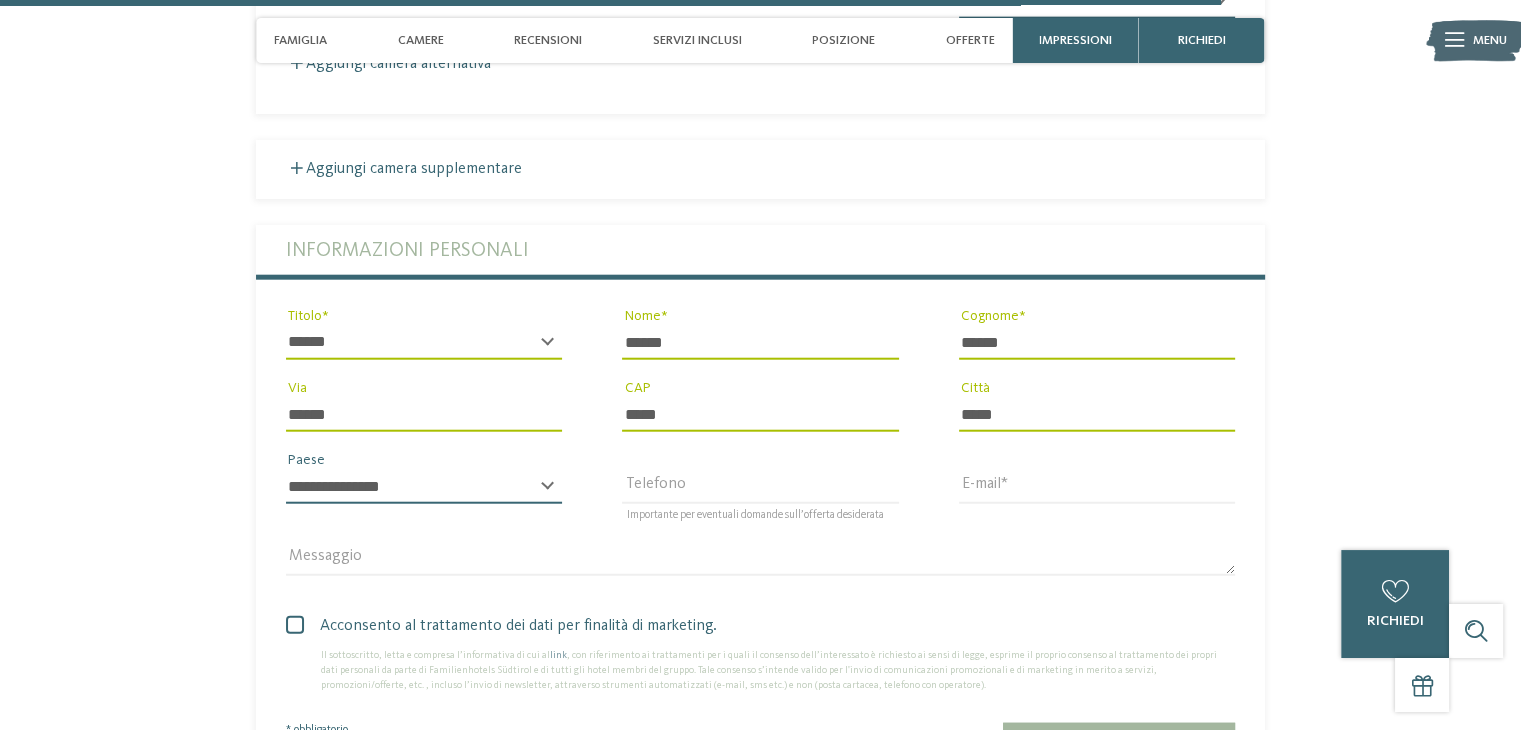 click on "**********" at bounding box center (424, 487) 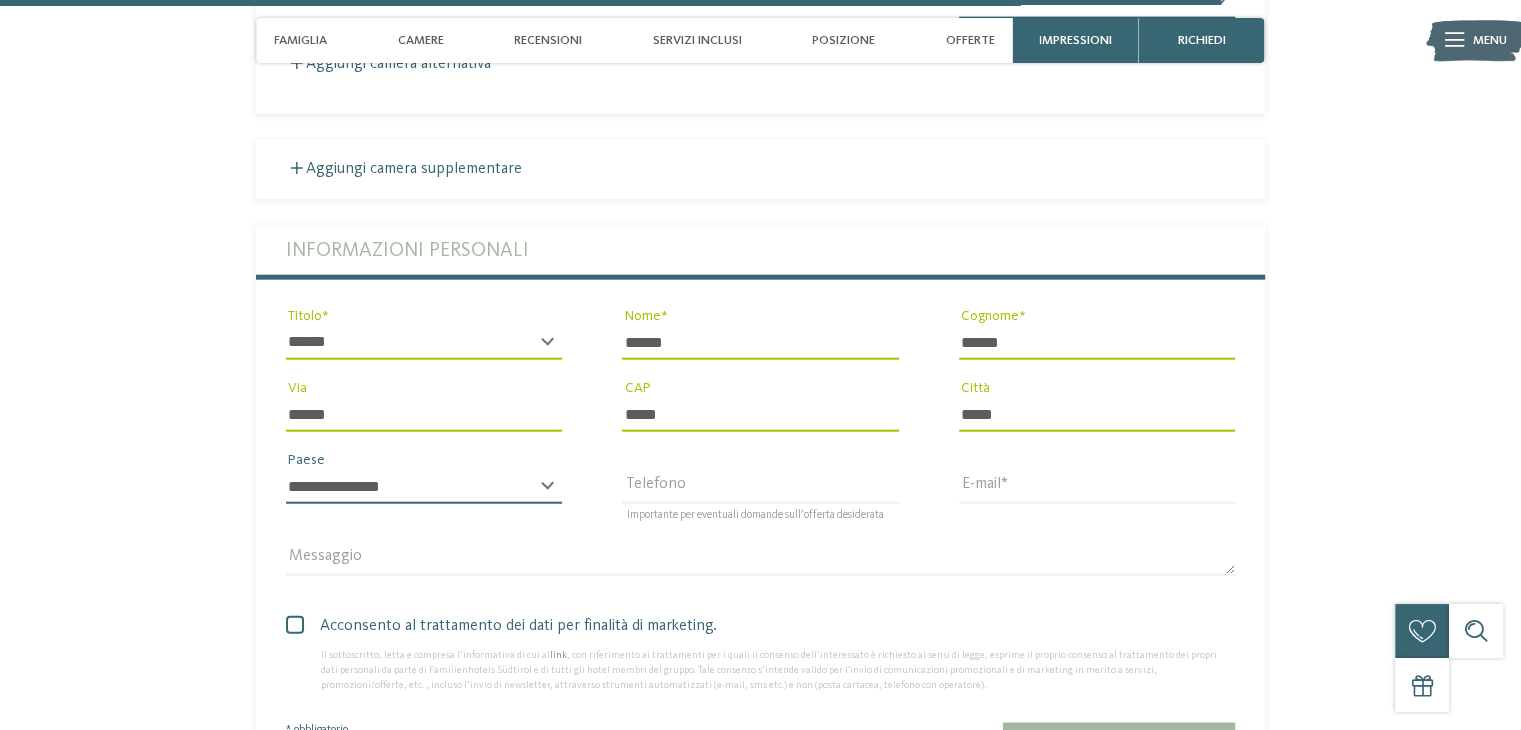 select on "**" 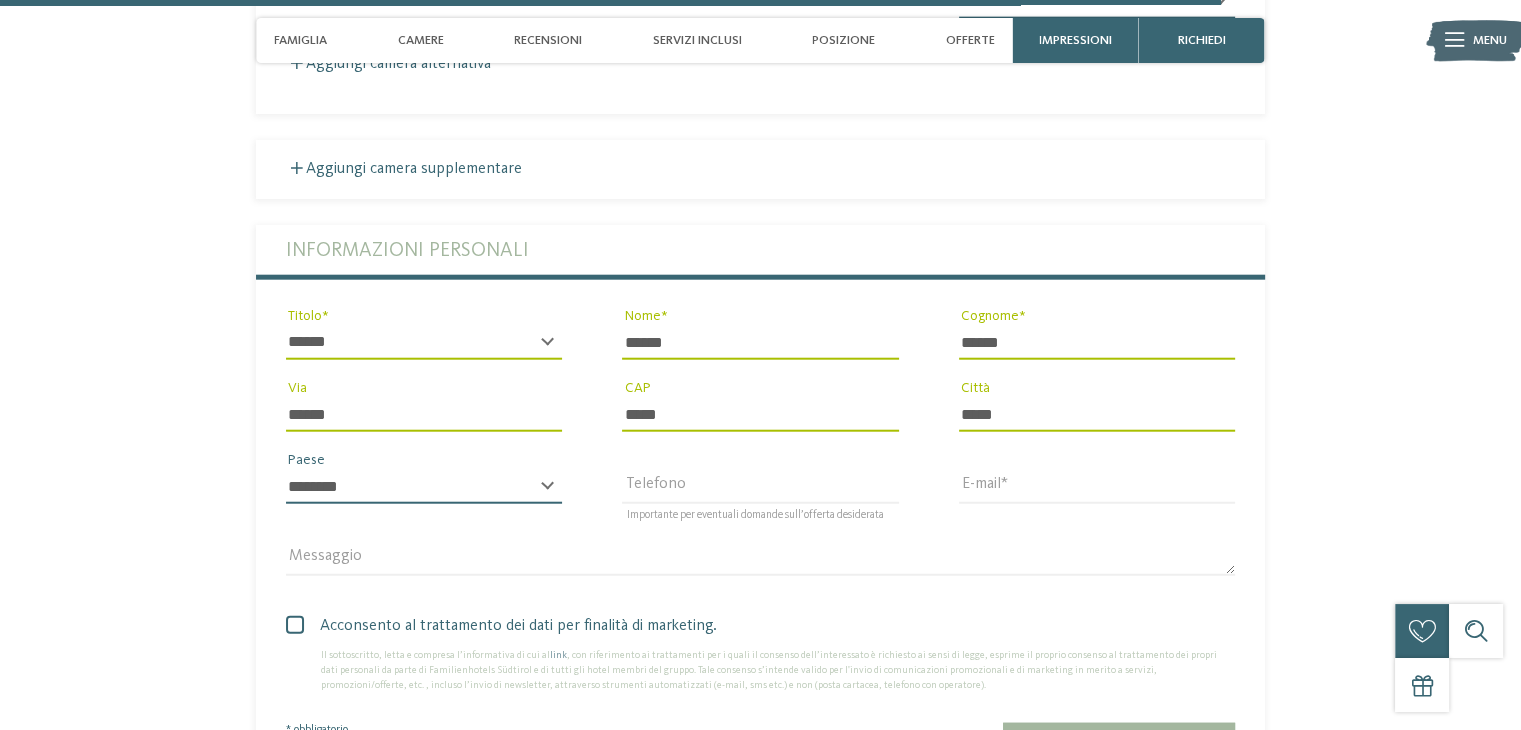 click on "**********" at bounding box center (424, 487) 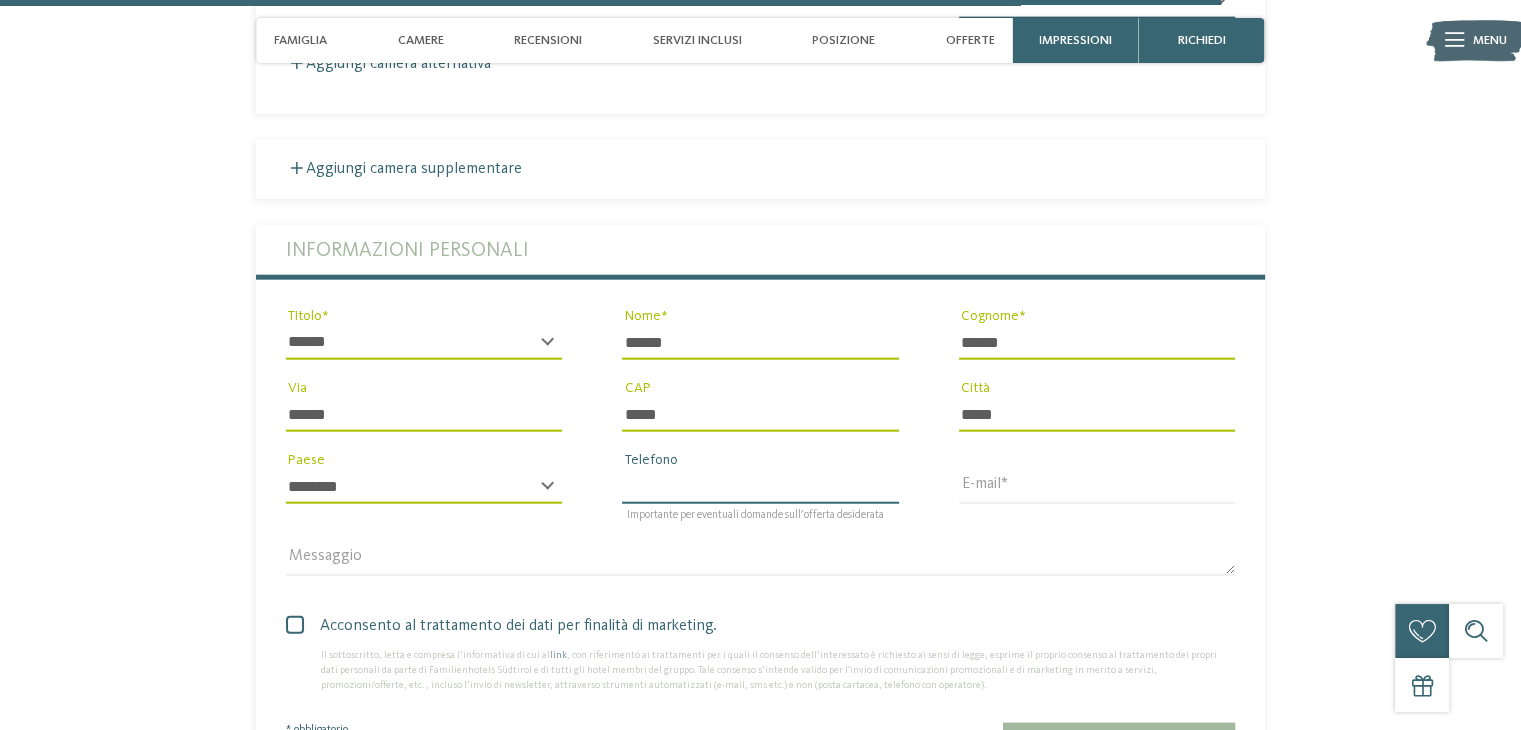 click on "Telefono" at bounding box center [760, 487] 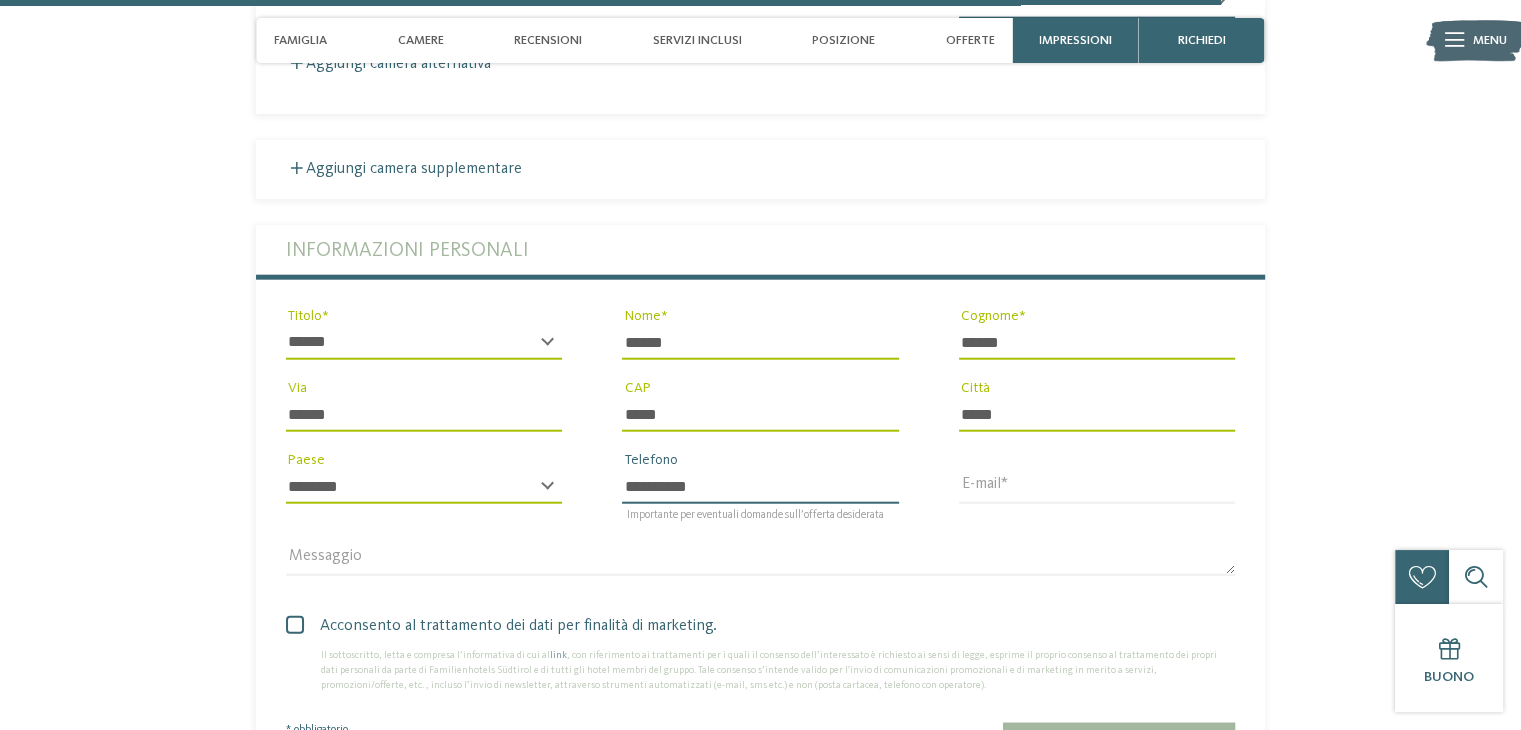 type on "**********" 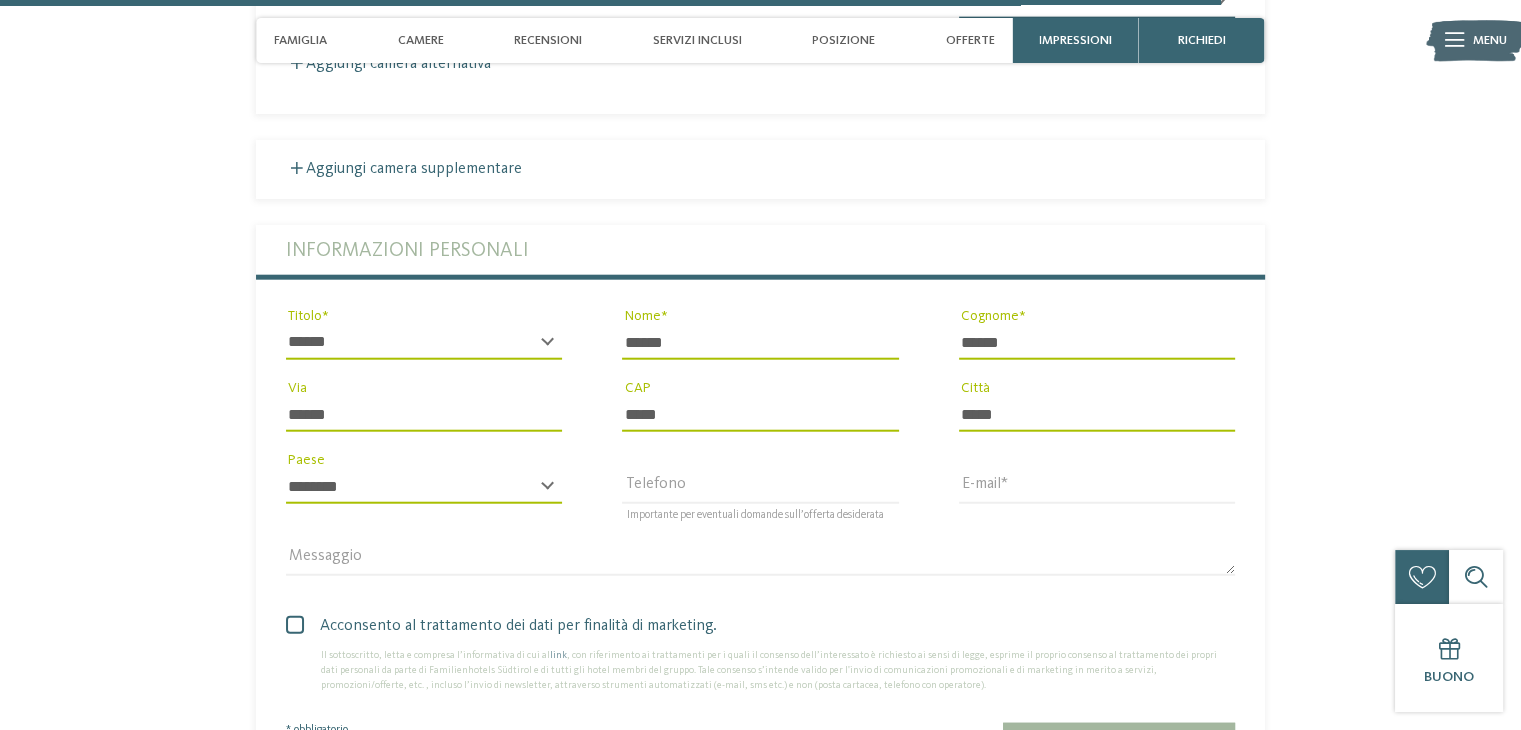 click on "E-mail" at bounding box center [1097, 486] 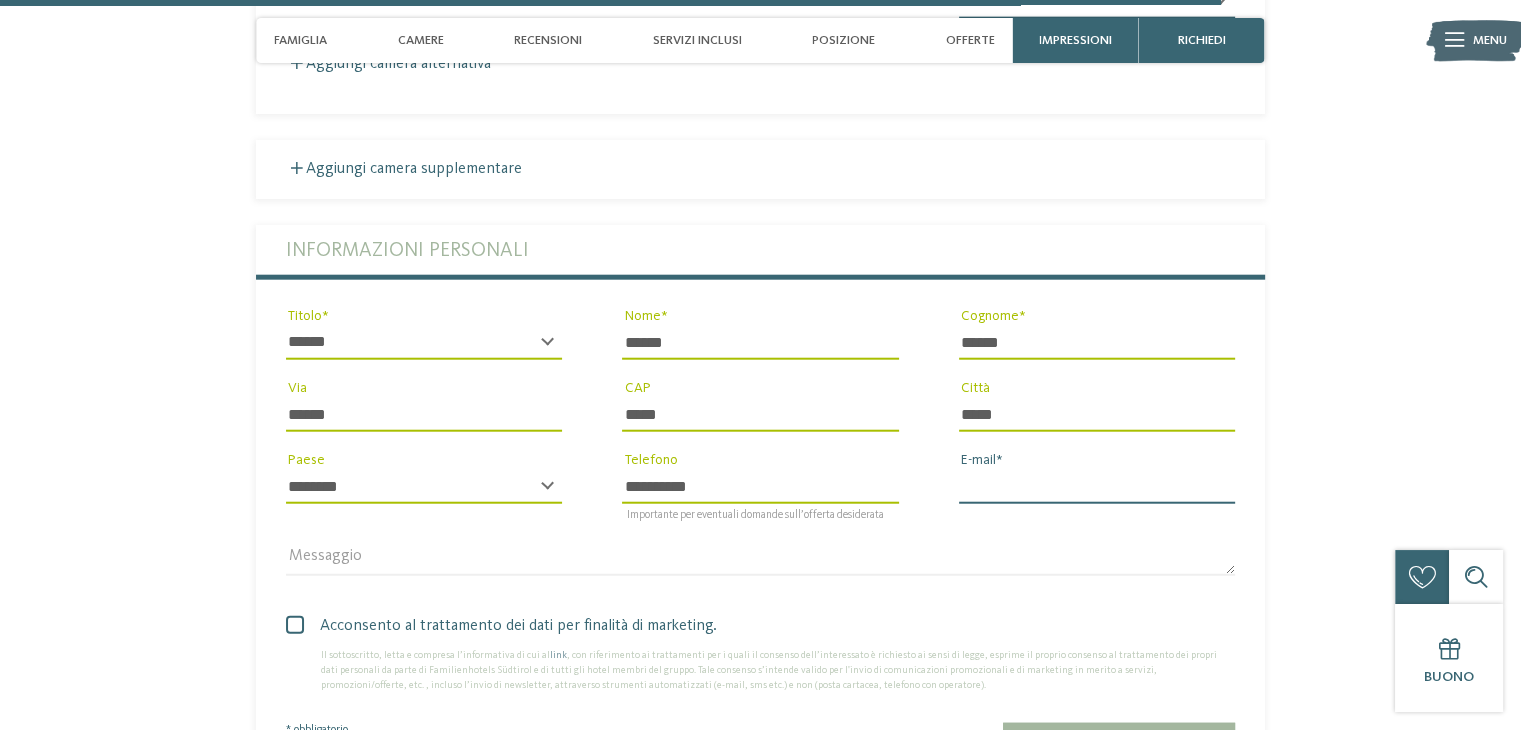 click on "E-mail" at bounding box center (1097, 487) 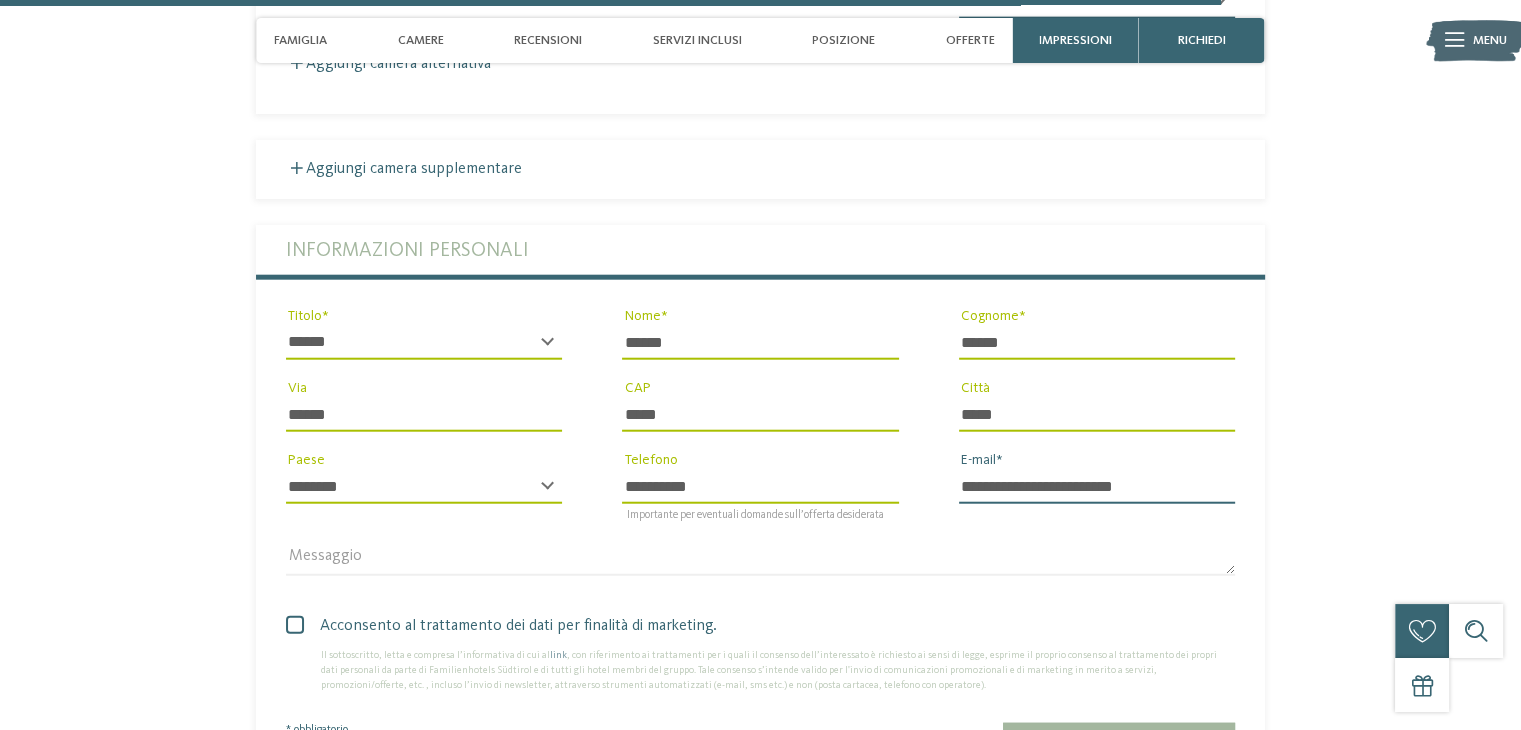 type on "**********" 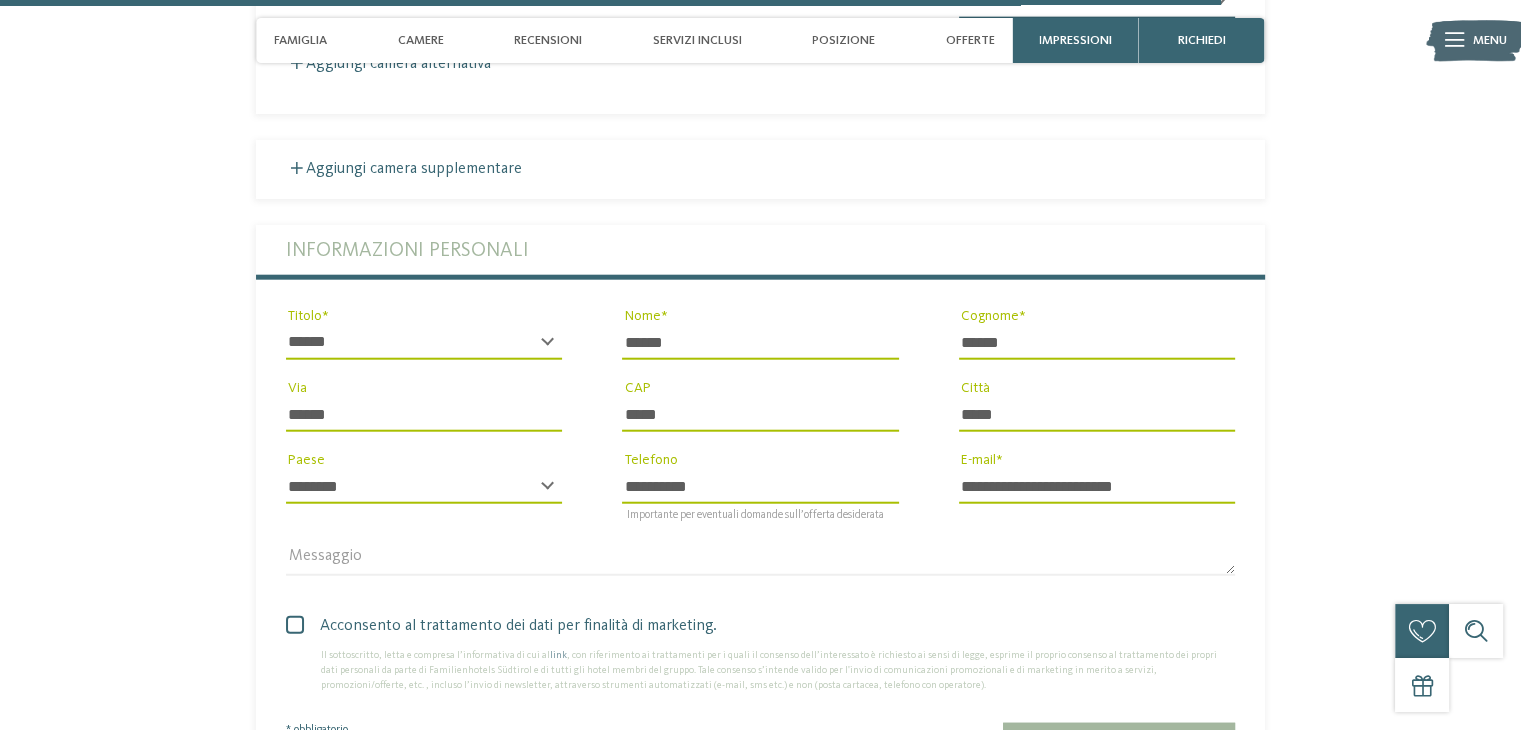click at bounding box center (295, 625) 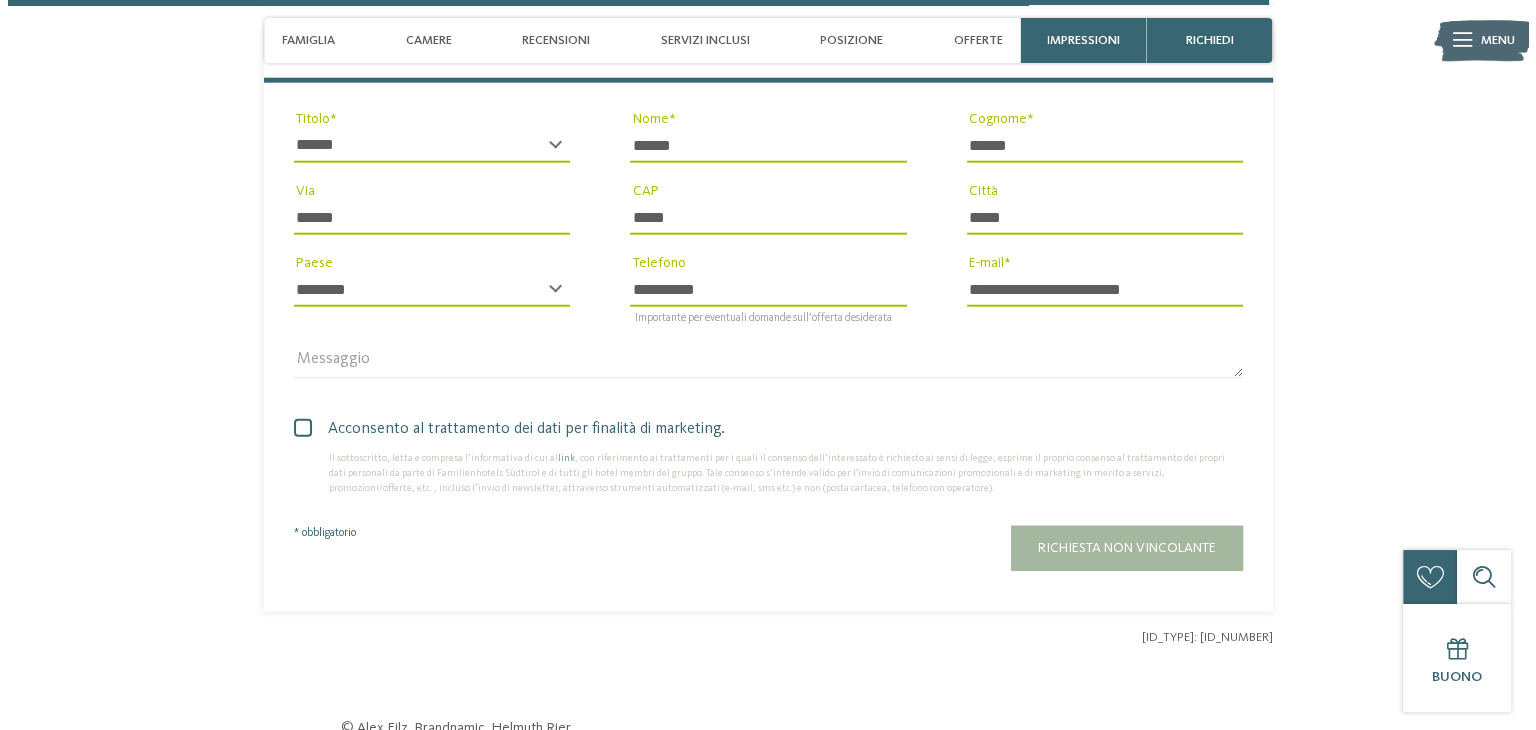 scroll, scrollTop: 5115, scrollLeft: 0, axis: vertical 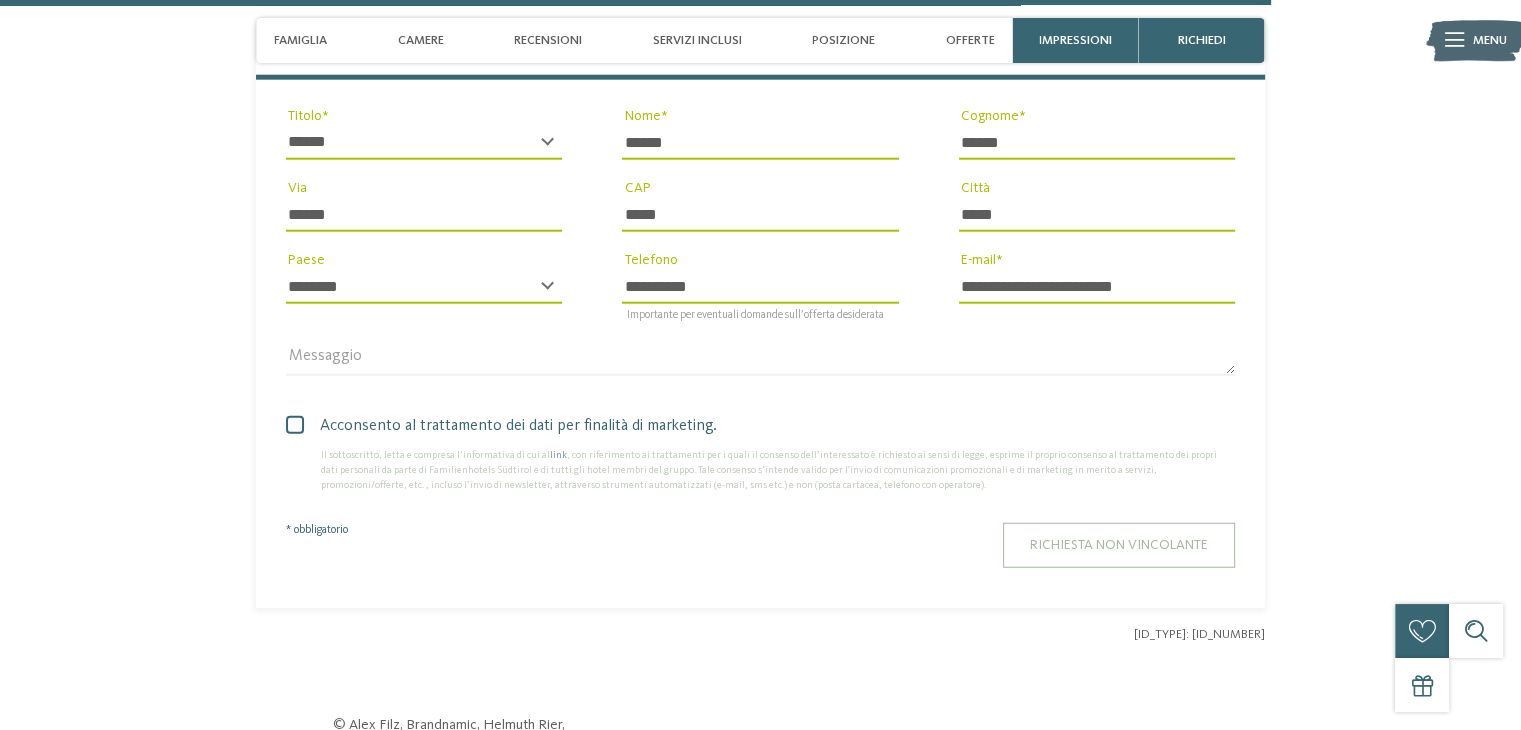 click on "Richiesta non vincolante" at bounding box center [1119, 545] 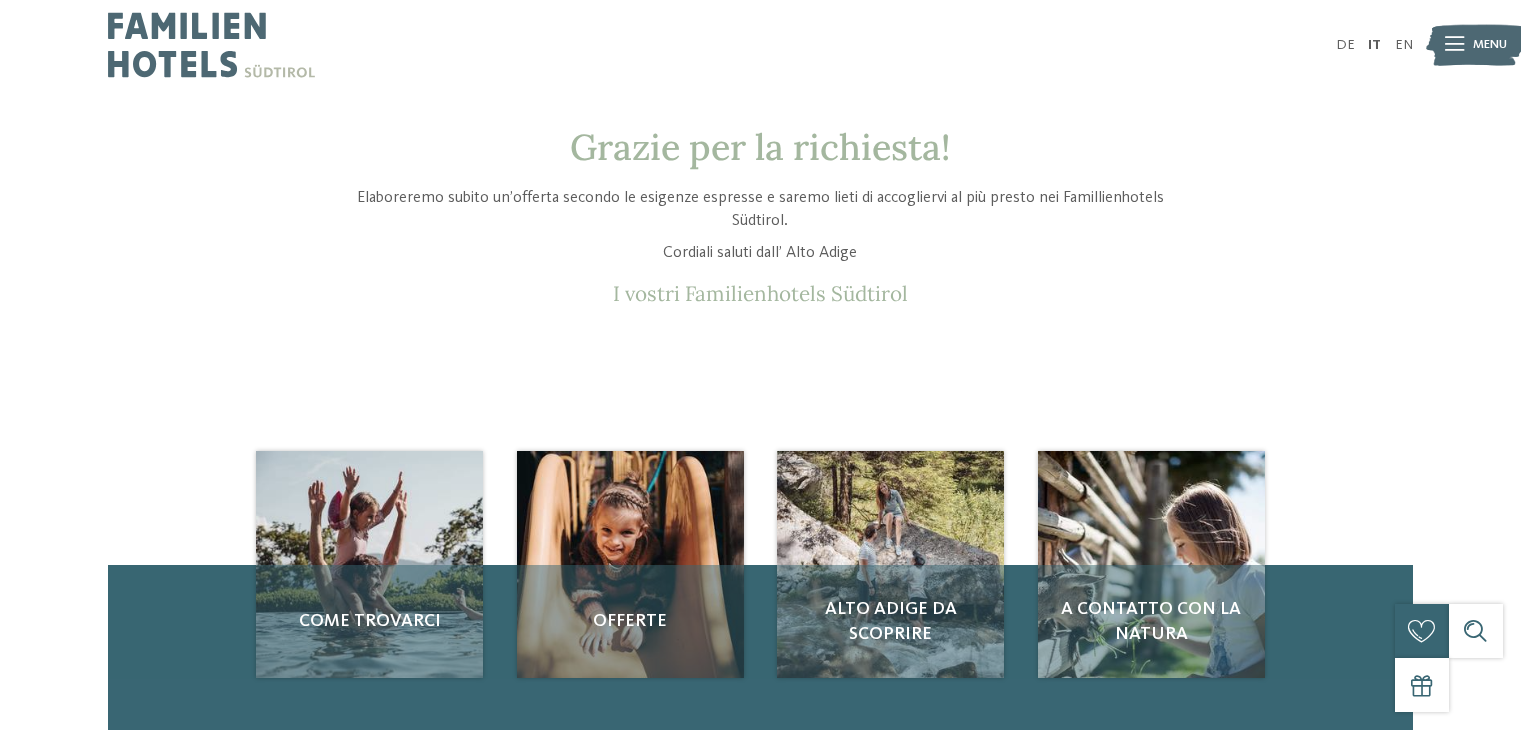 scroll, scrollTop: 0, scrollLeft: 0, axis: both 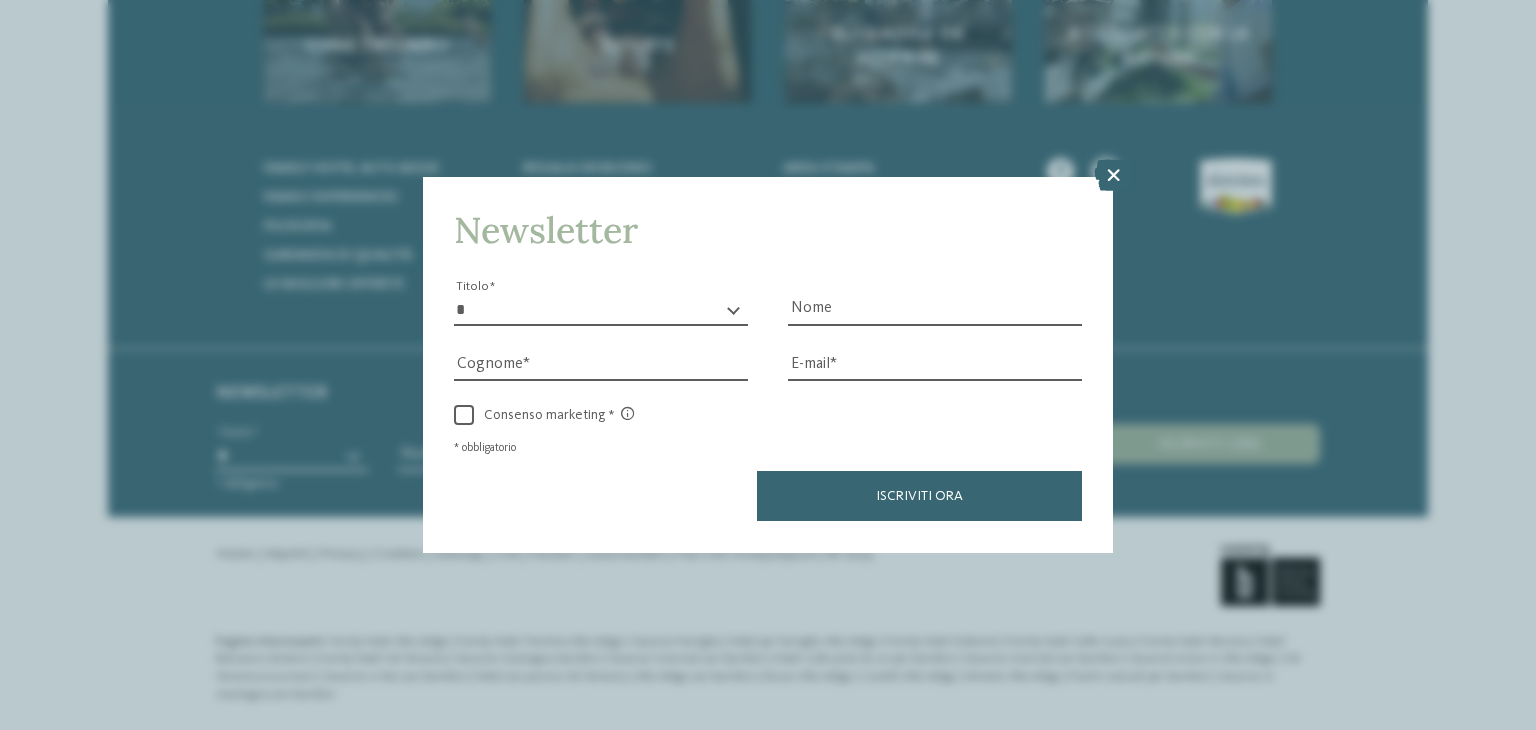 click on "* ****** ******* ******** ******" at bounding box center [601, 310] 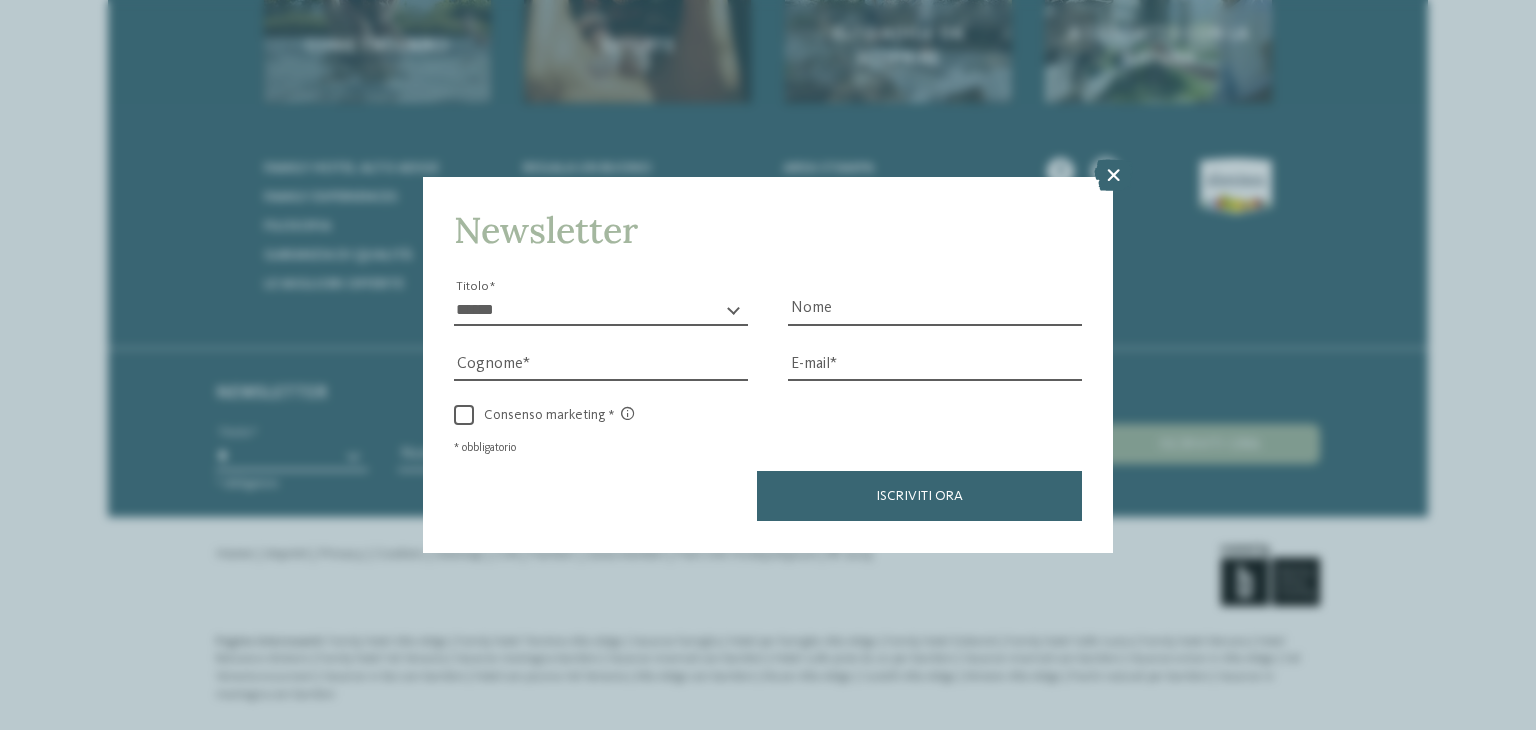 click on "* ****** ******* ******** ******" at bounding box center [601, 310] 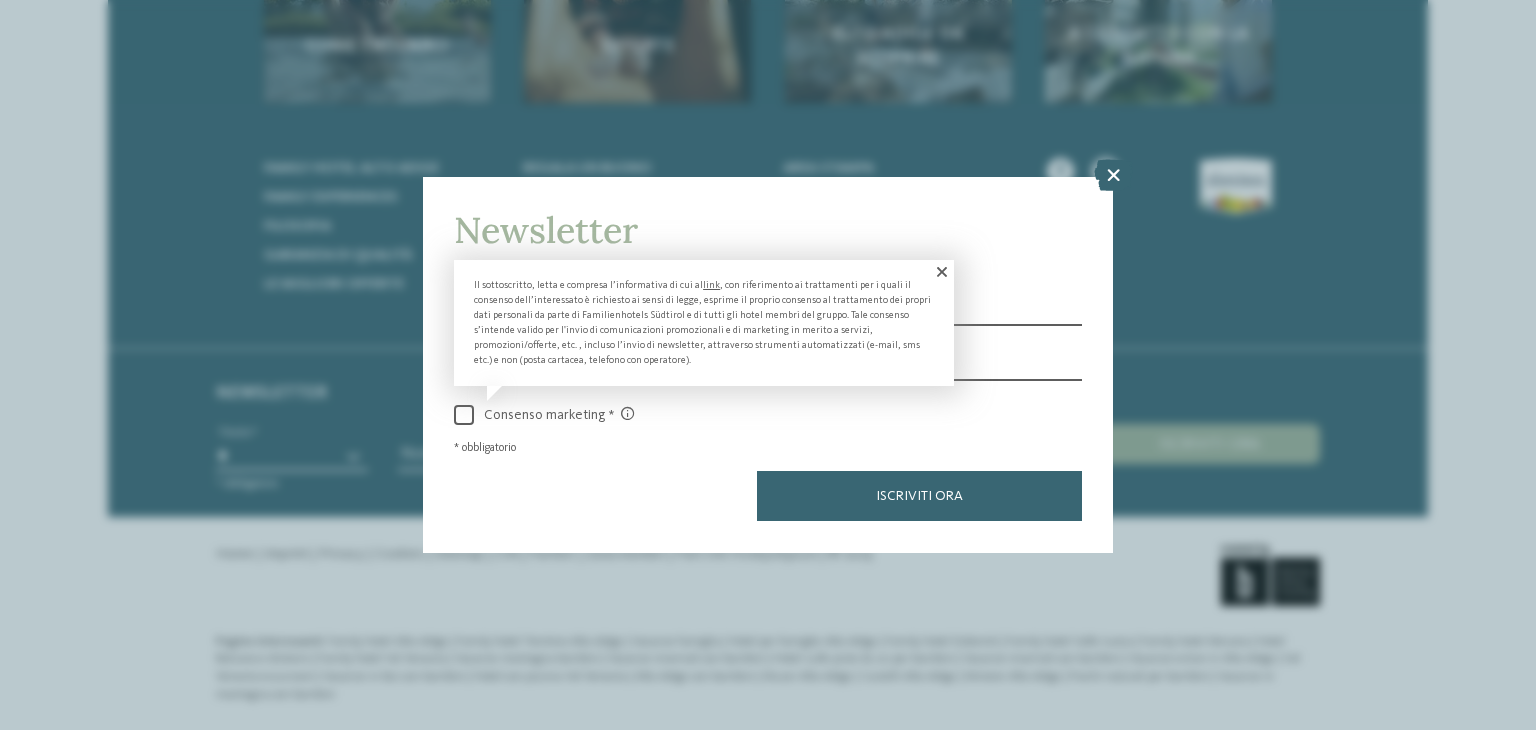 click at bounding box center (464, 415) 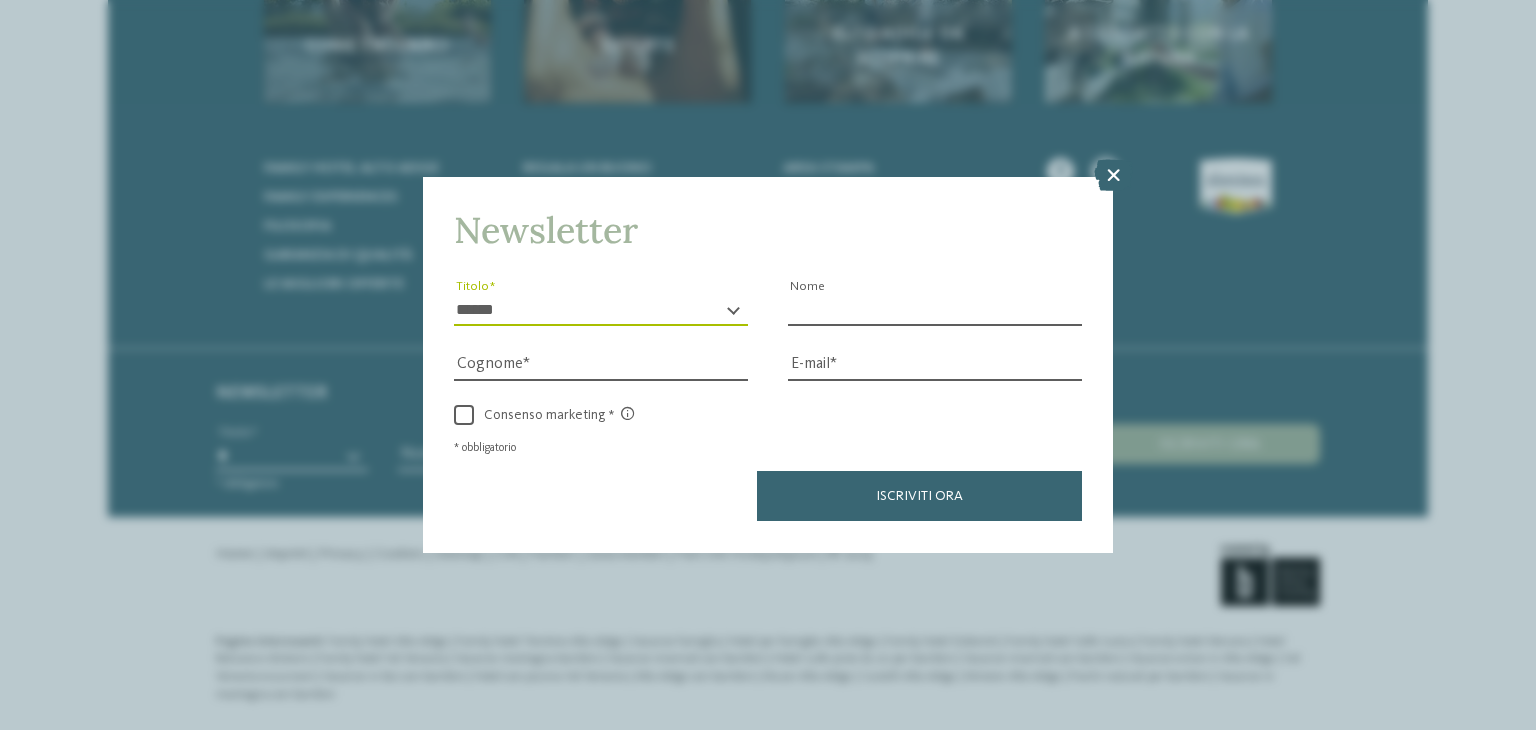 click on "Nome" at bounding box center [935, 310] 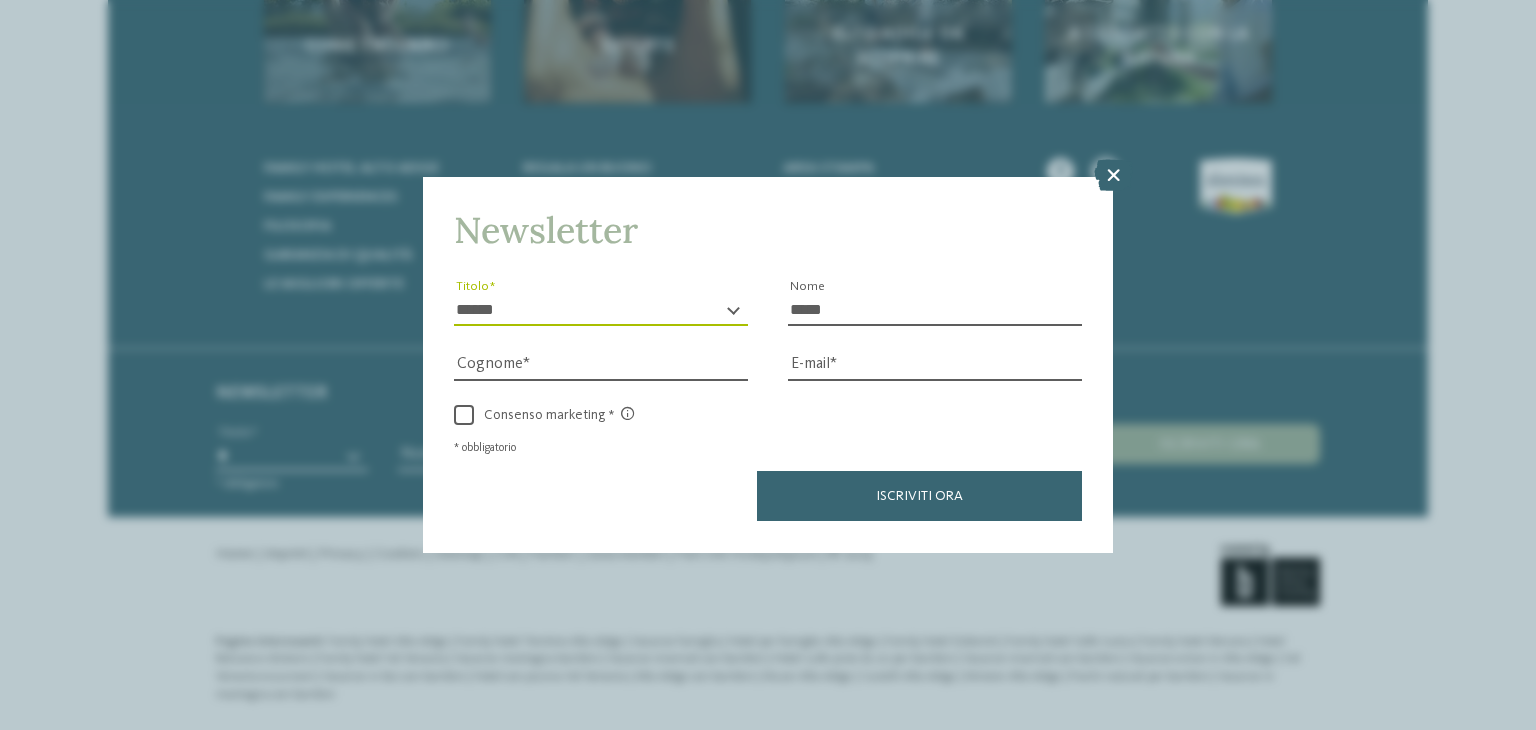 type on "*****" 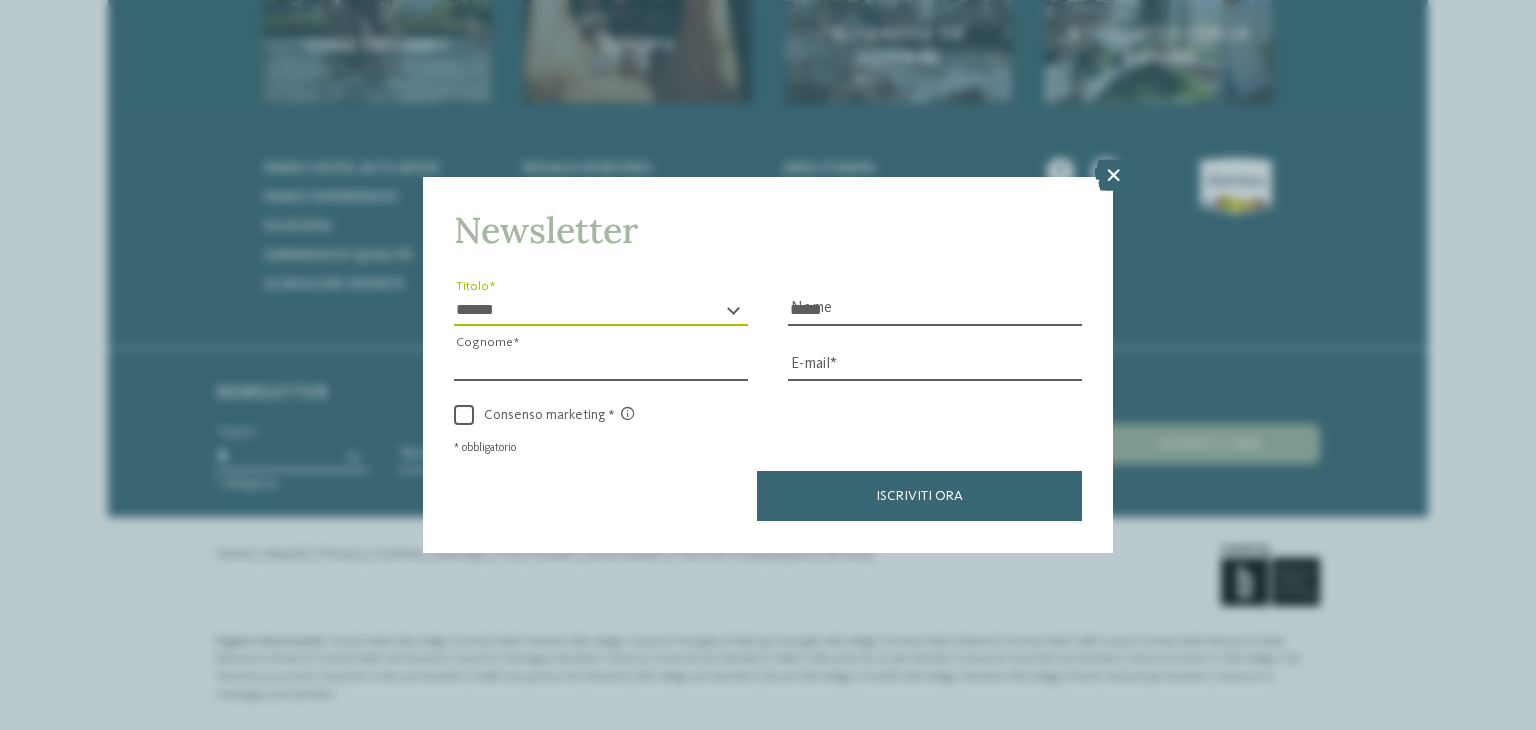 click on "Cognome" at bounding box center (601, 366) 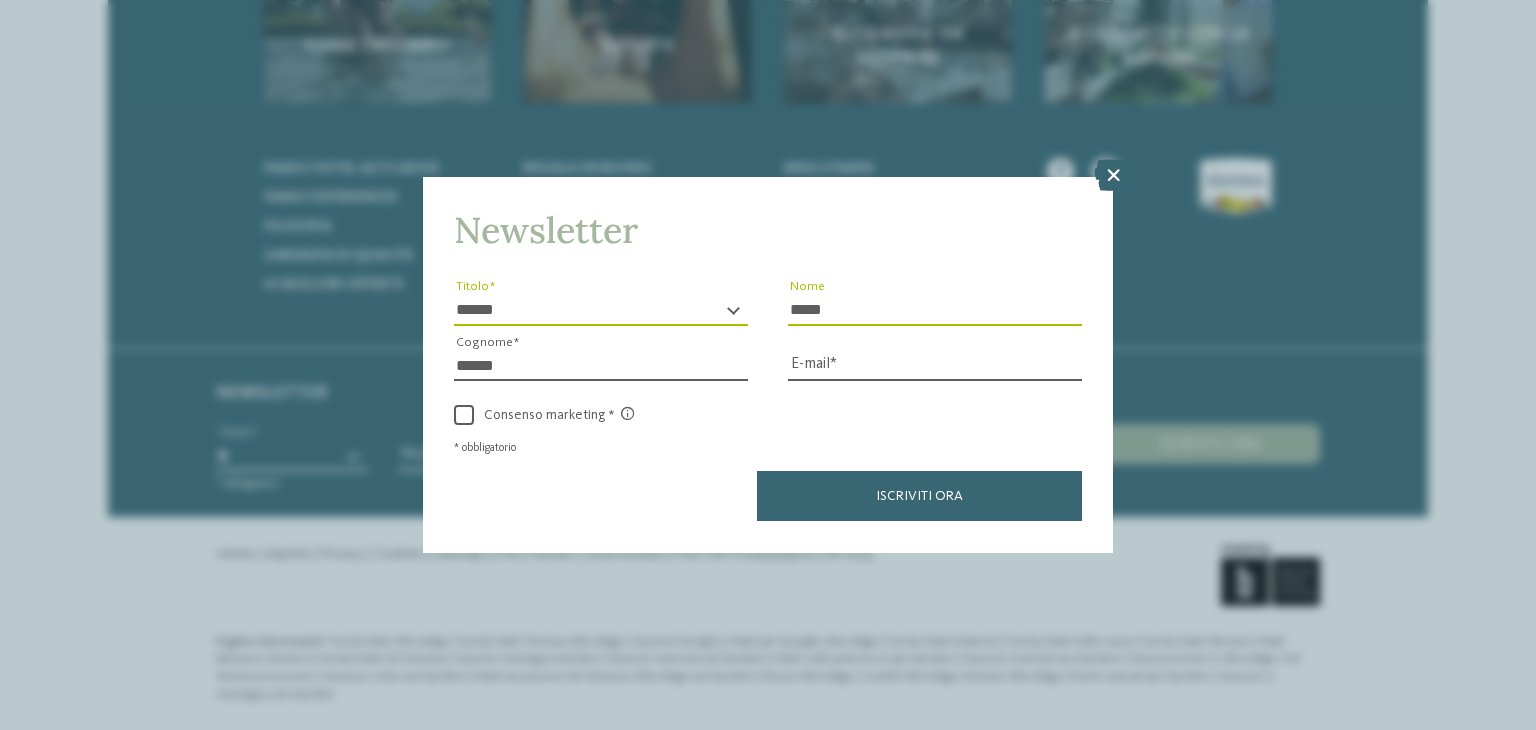 type on "******" 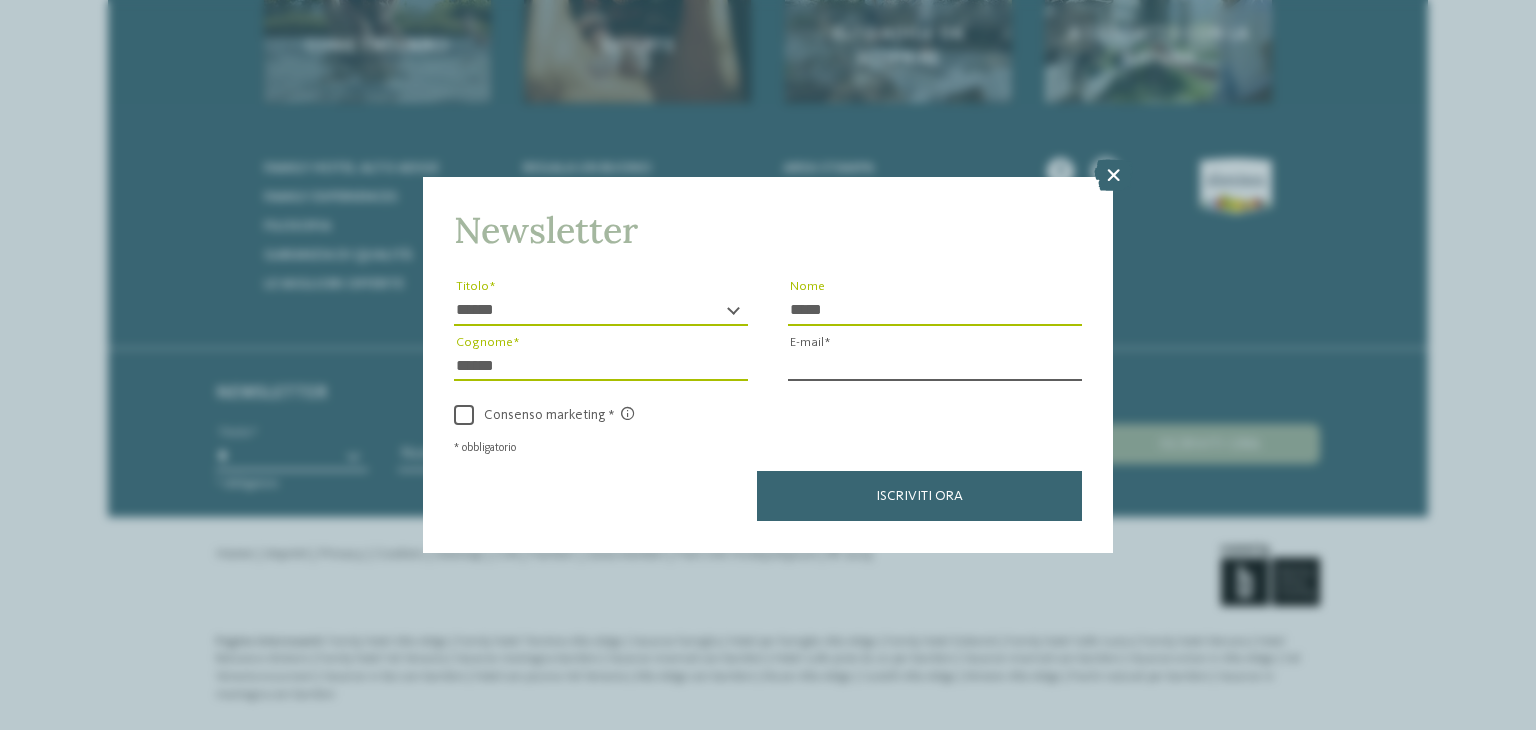click on "E-mail" at bounding box center (935, 366) 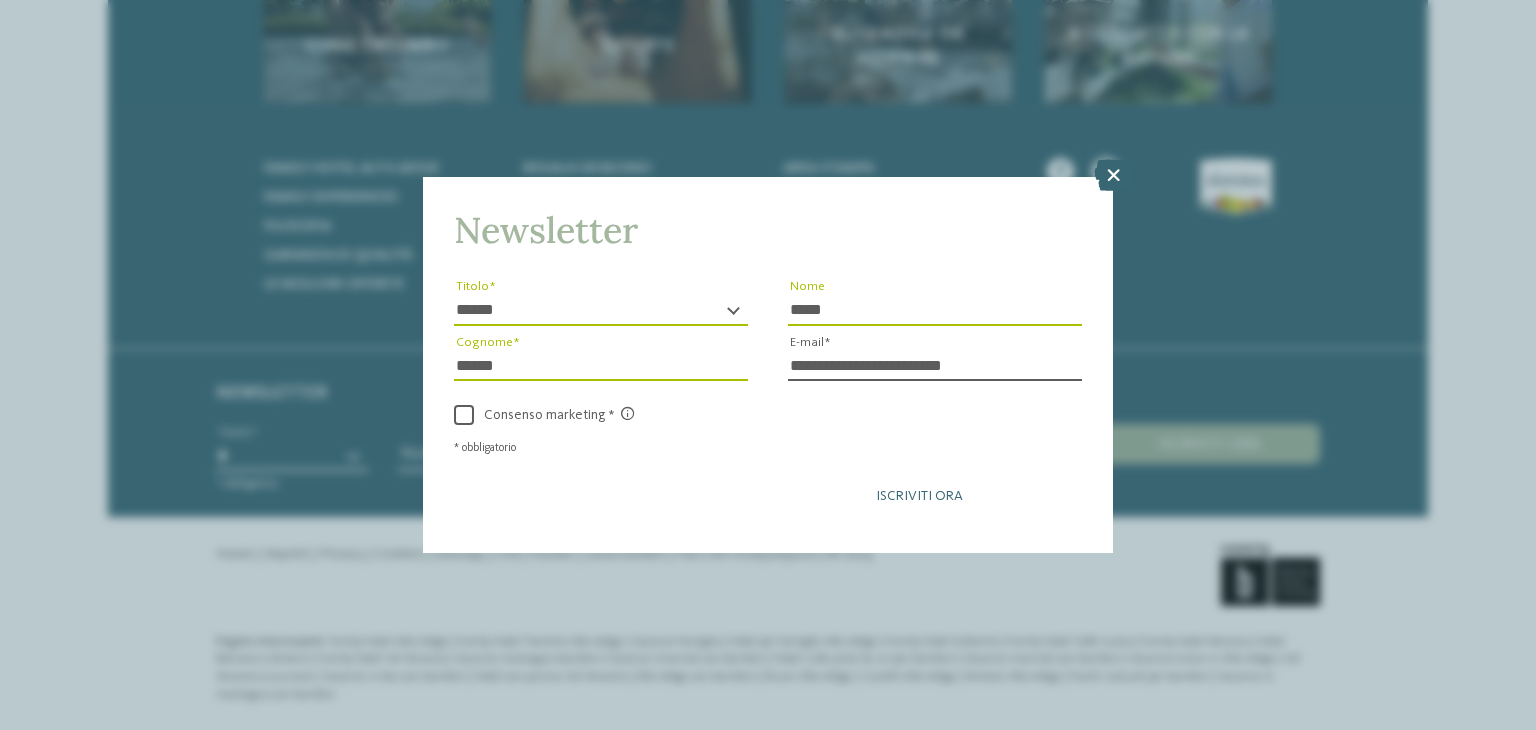 type on "**********" 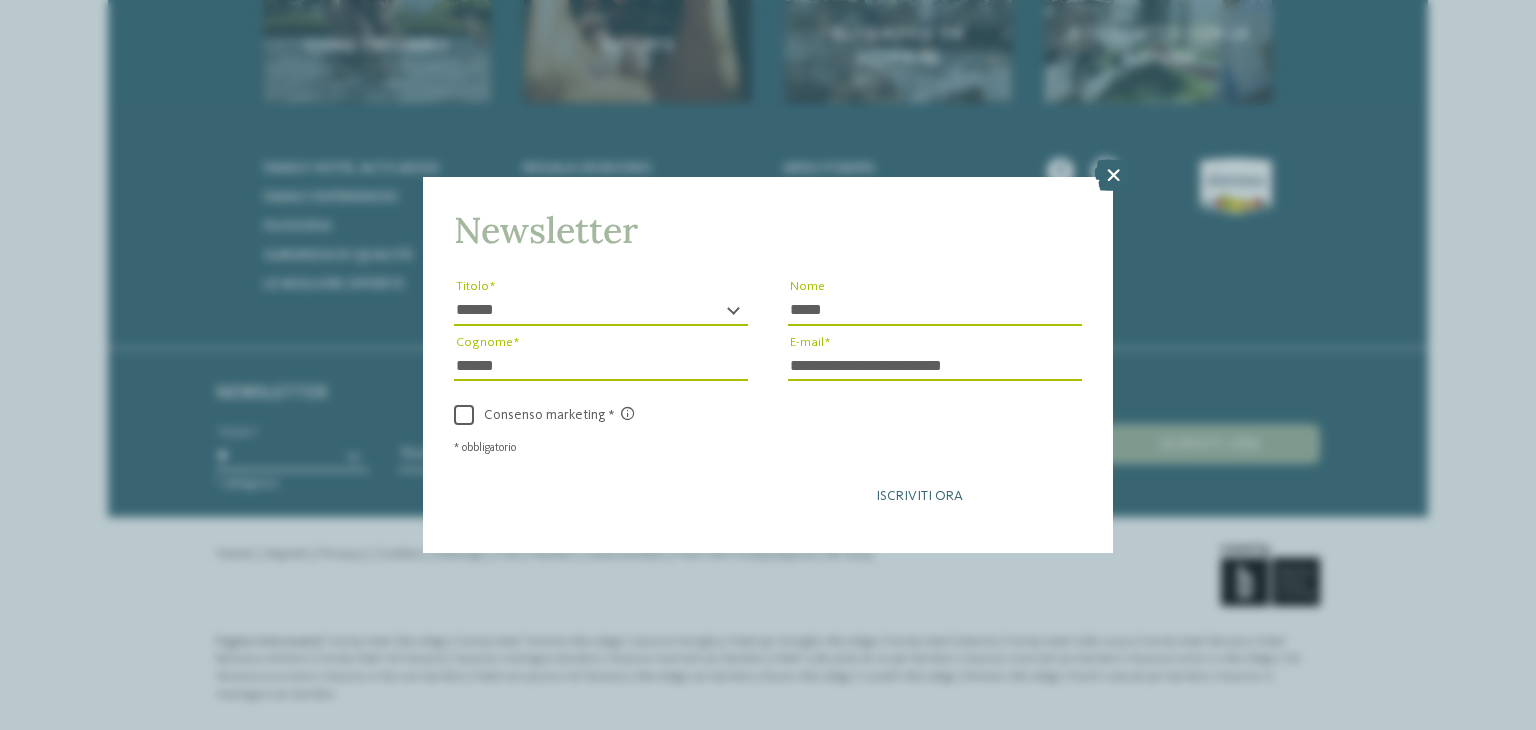 click on "Iscriviti ora" at bounding box center (919, 496) 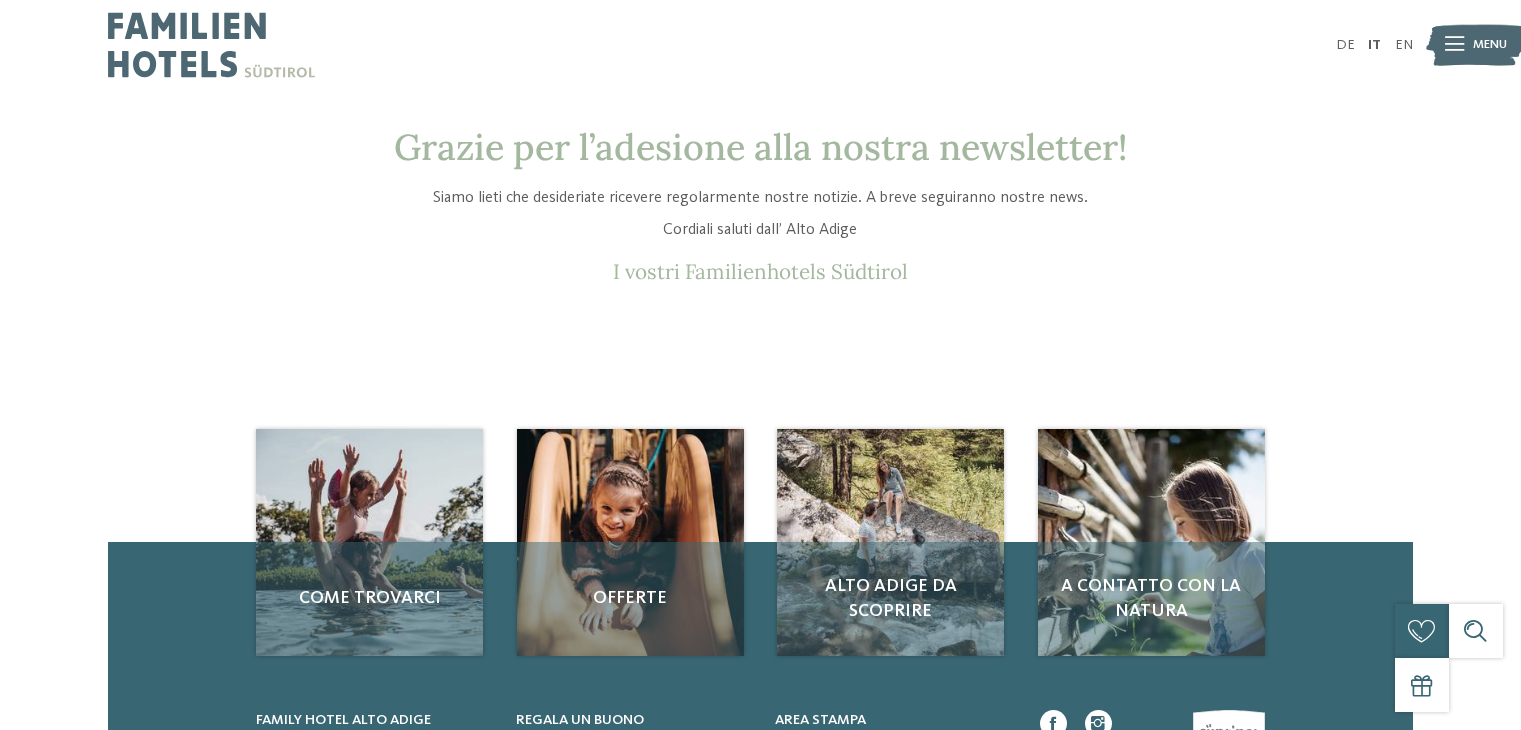 scroll, scrollTop: 0, scrollLeft: 0, axis: both 